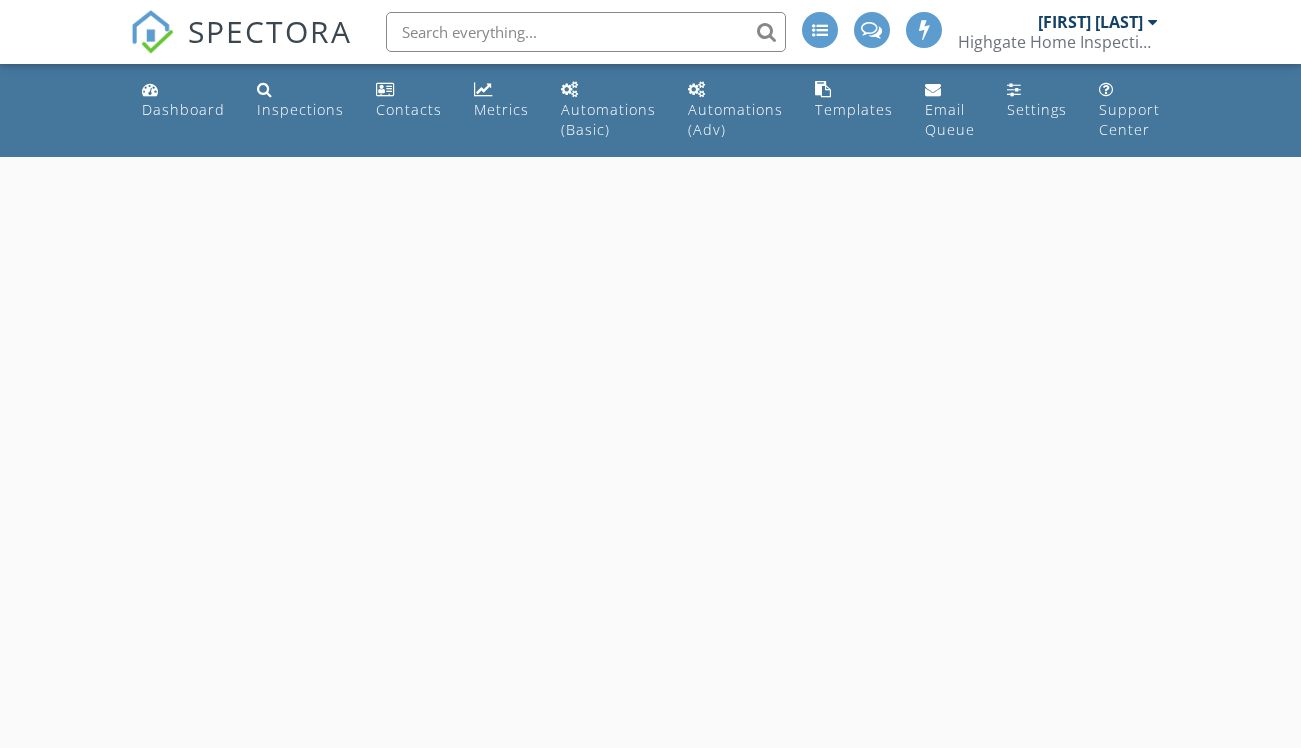scroll, scrollTop: 0, scrollLeft: 0, axis: both 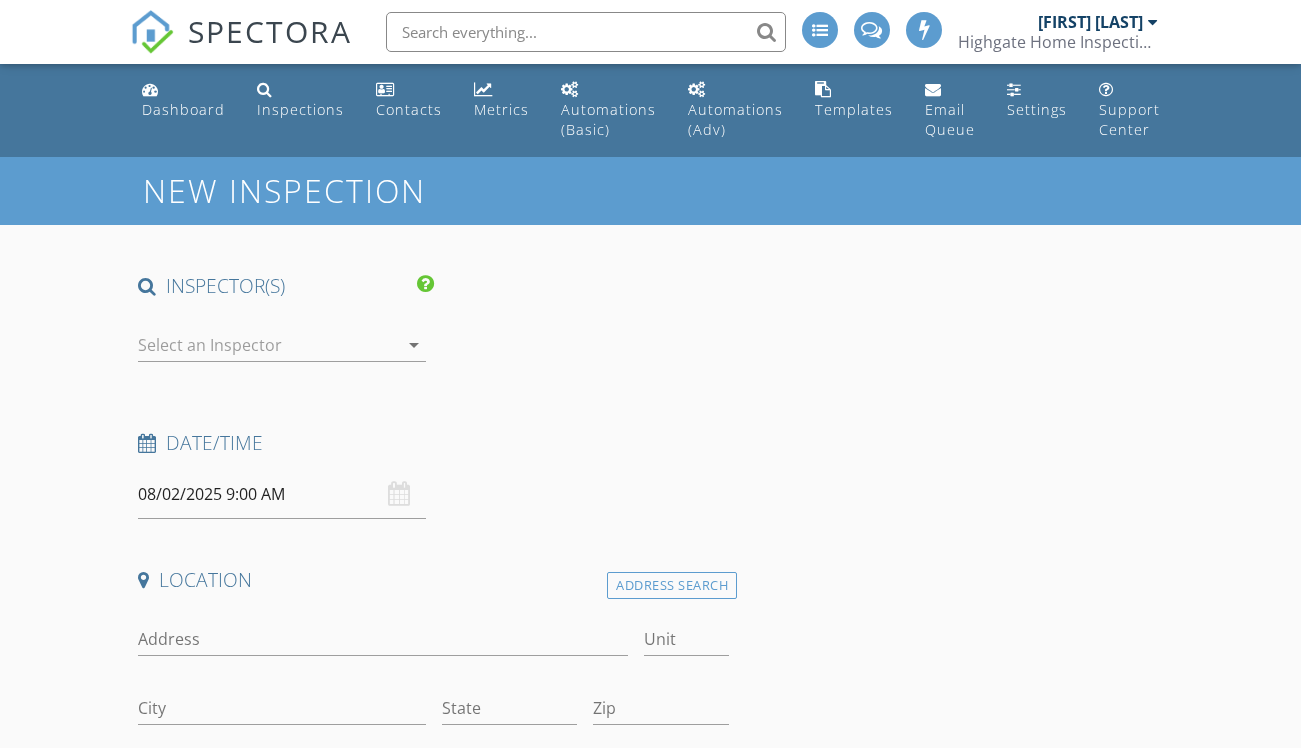 click at bounding box center [268, 345] 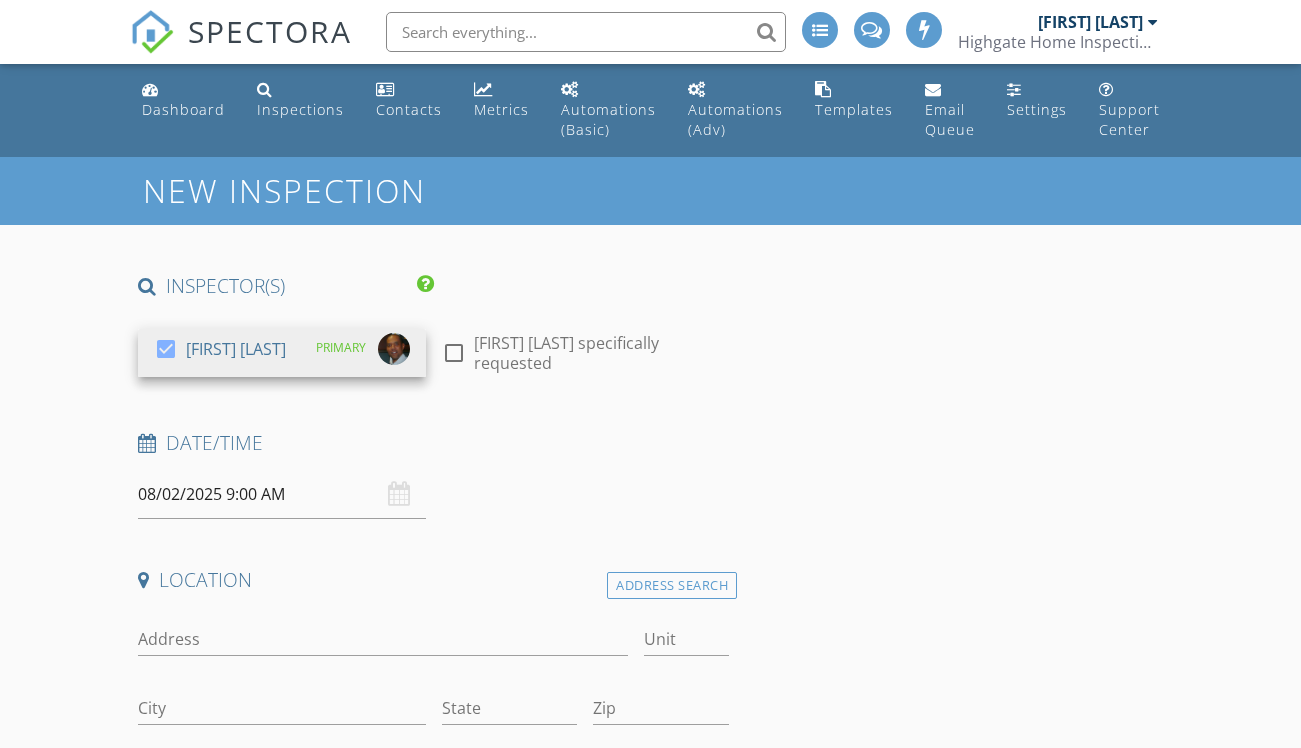 click at bounding box center (454, 353) 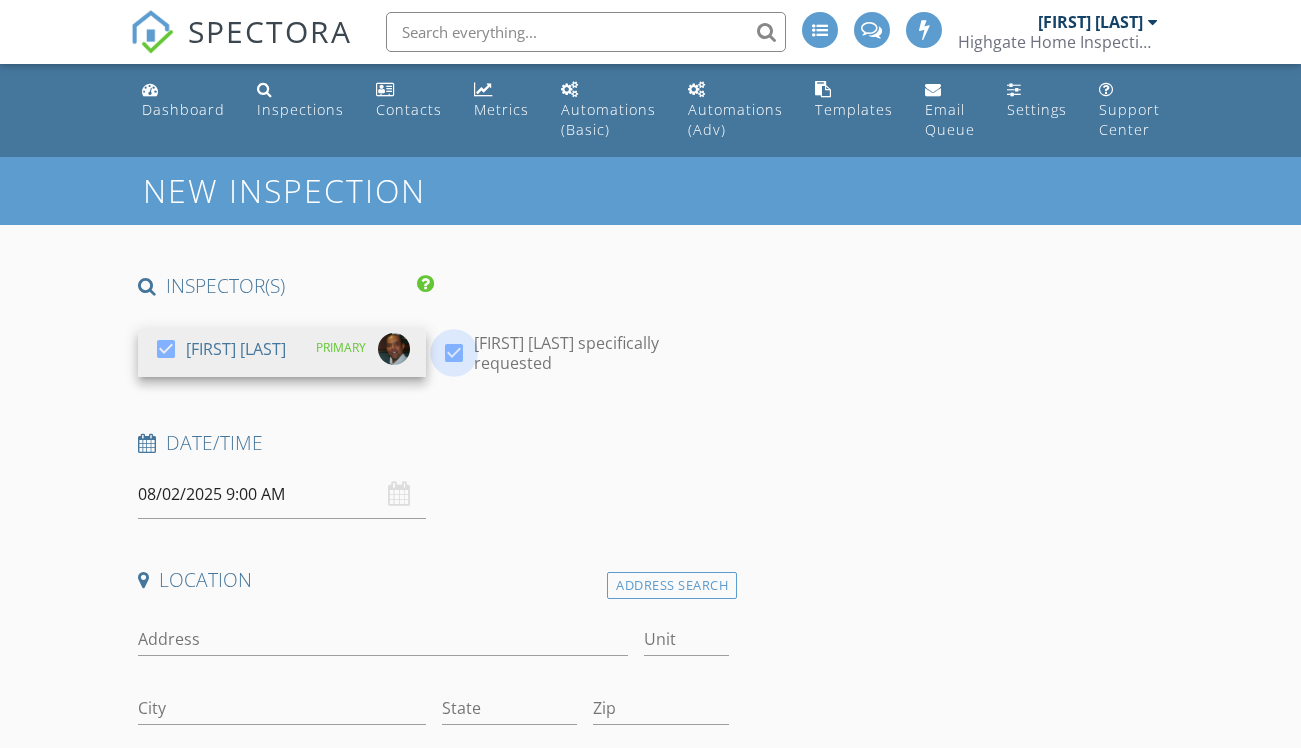 checkbox on "true" 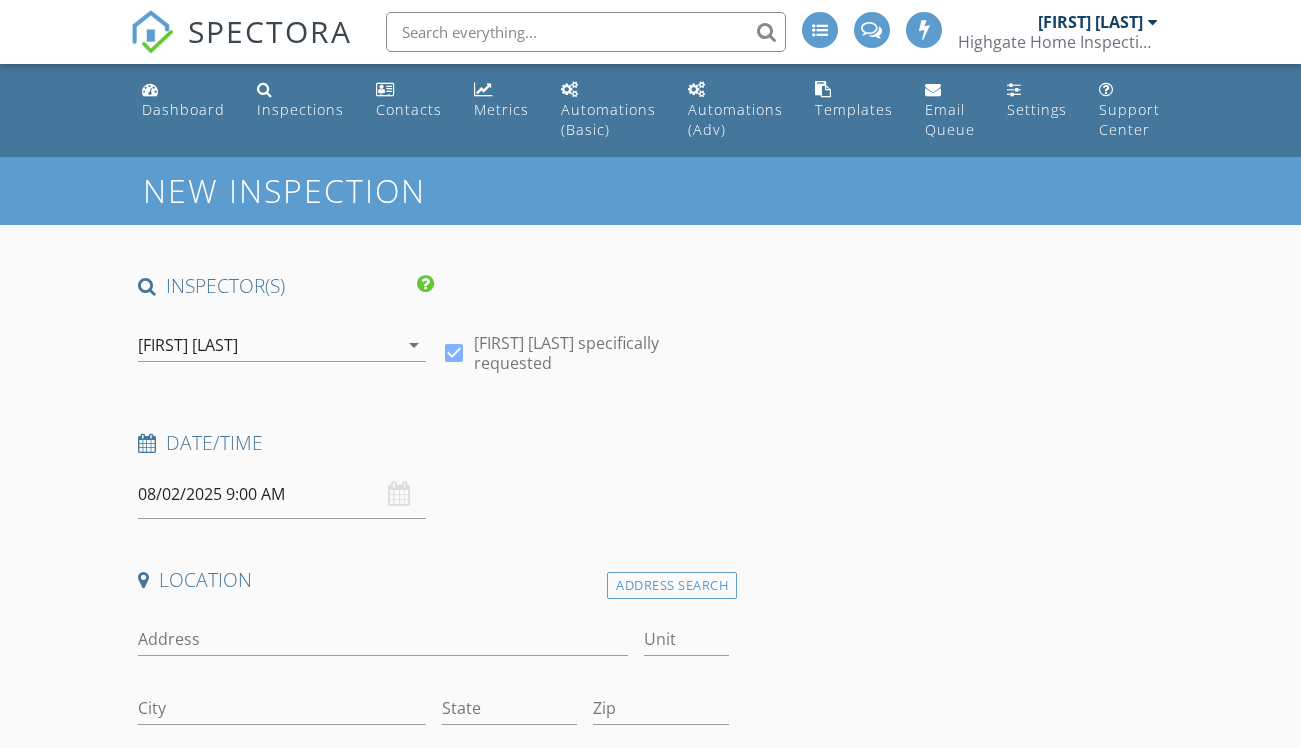 click on "08/02/2025 9:00 AM" at bounding box center (282, 494) 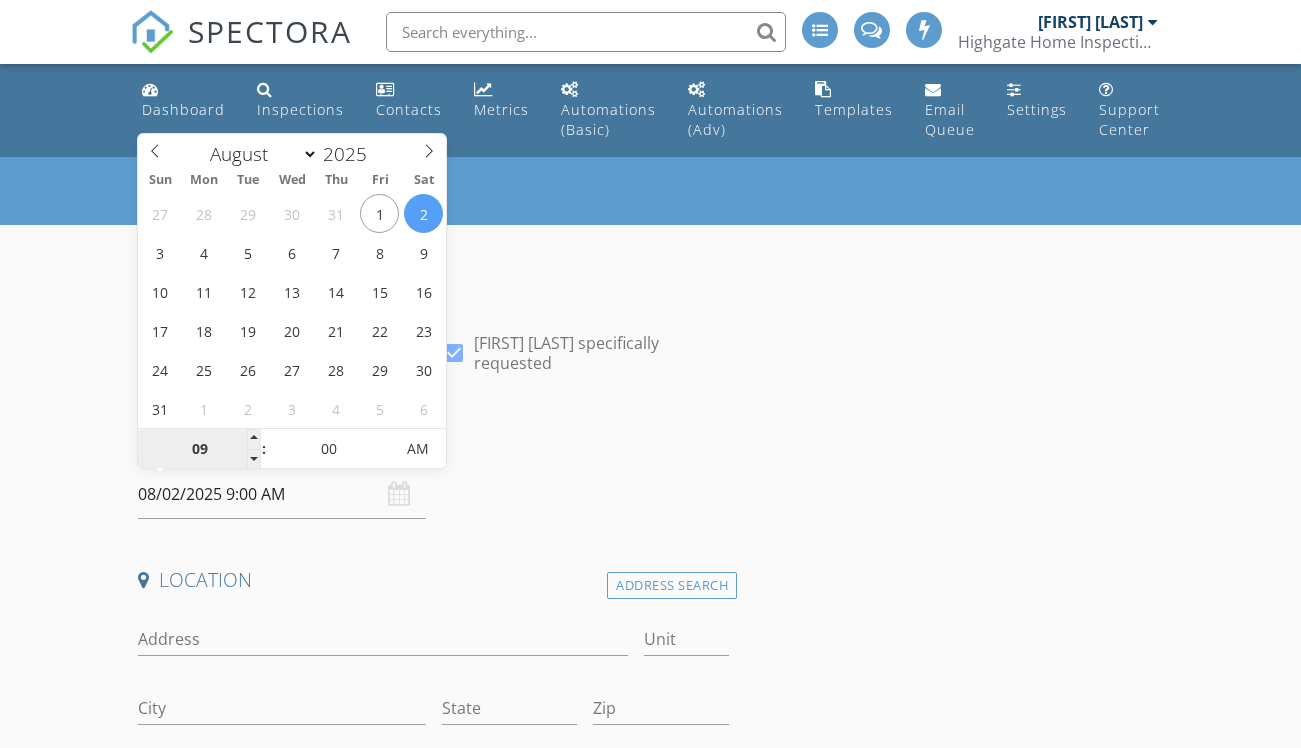 click on "09" at bounding box center [199, 450] 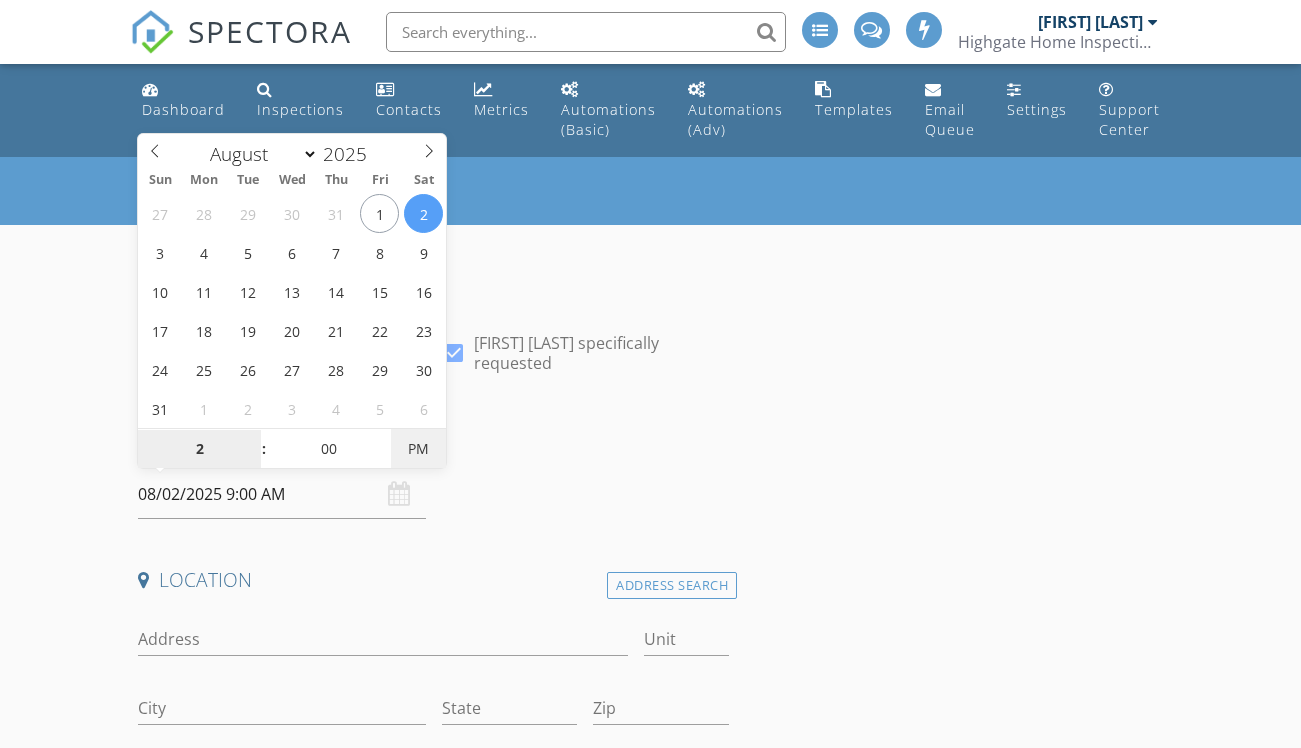 type on "02" 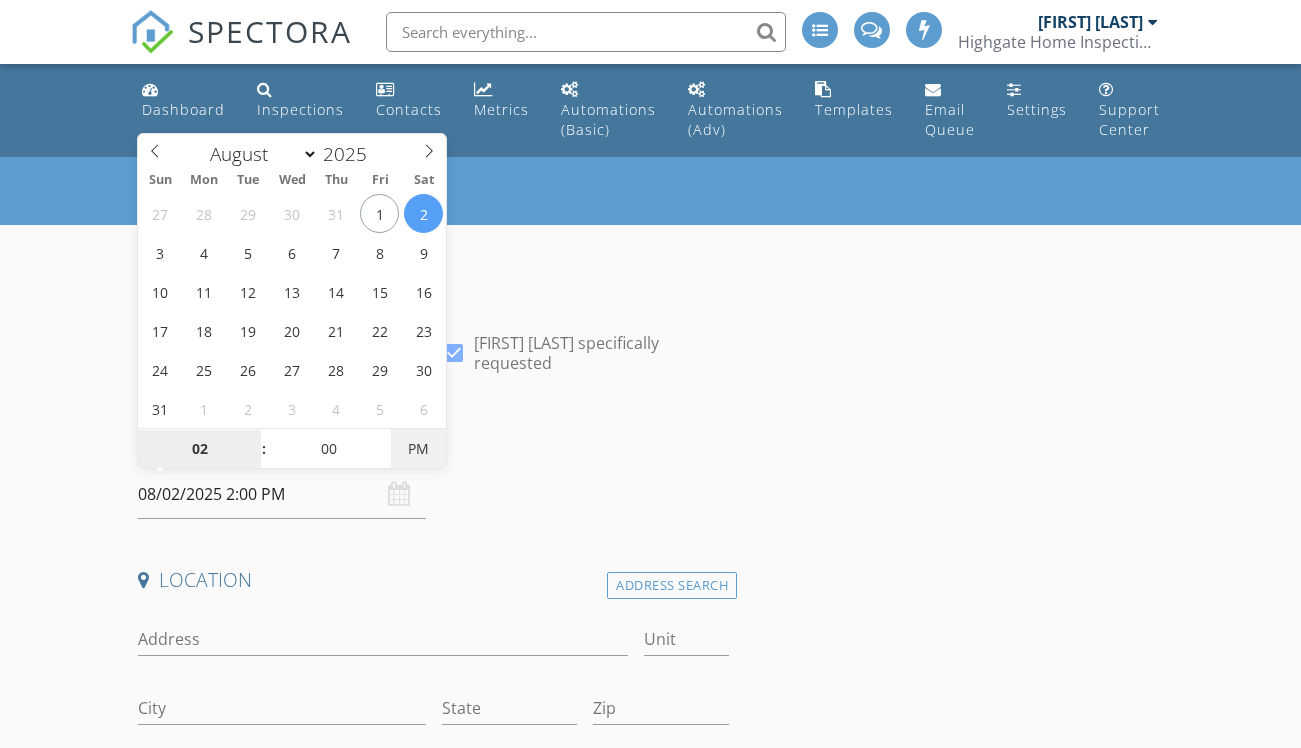 click on "PM" at bounding box center [418, 449] 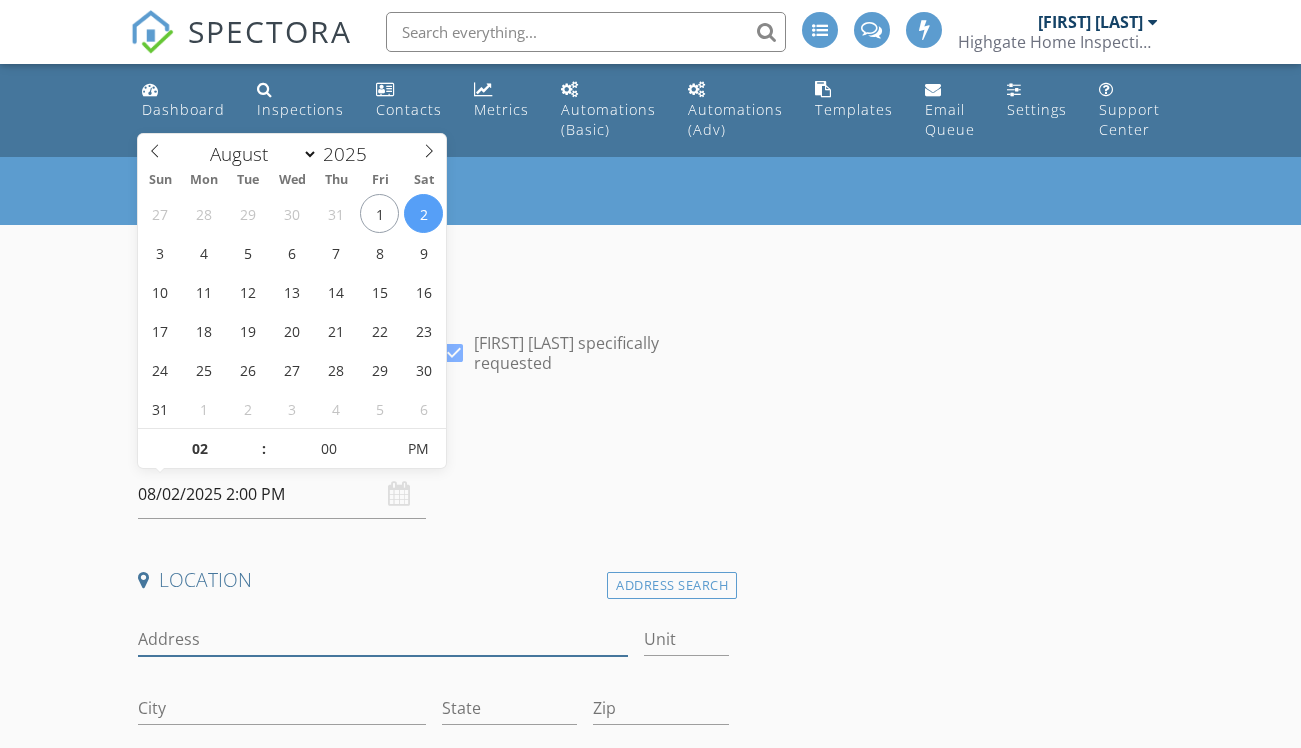 click on "Address" at bounding box center [383, 639] 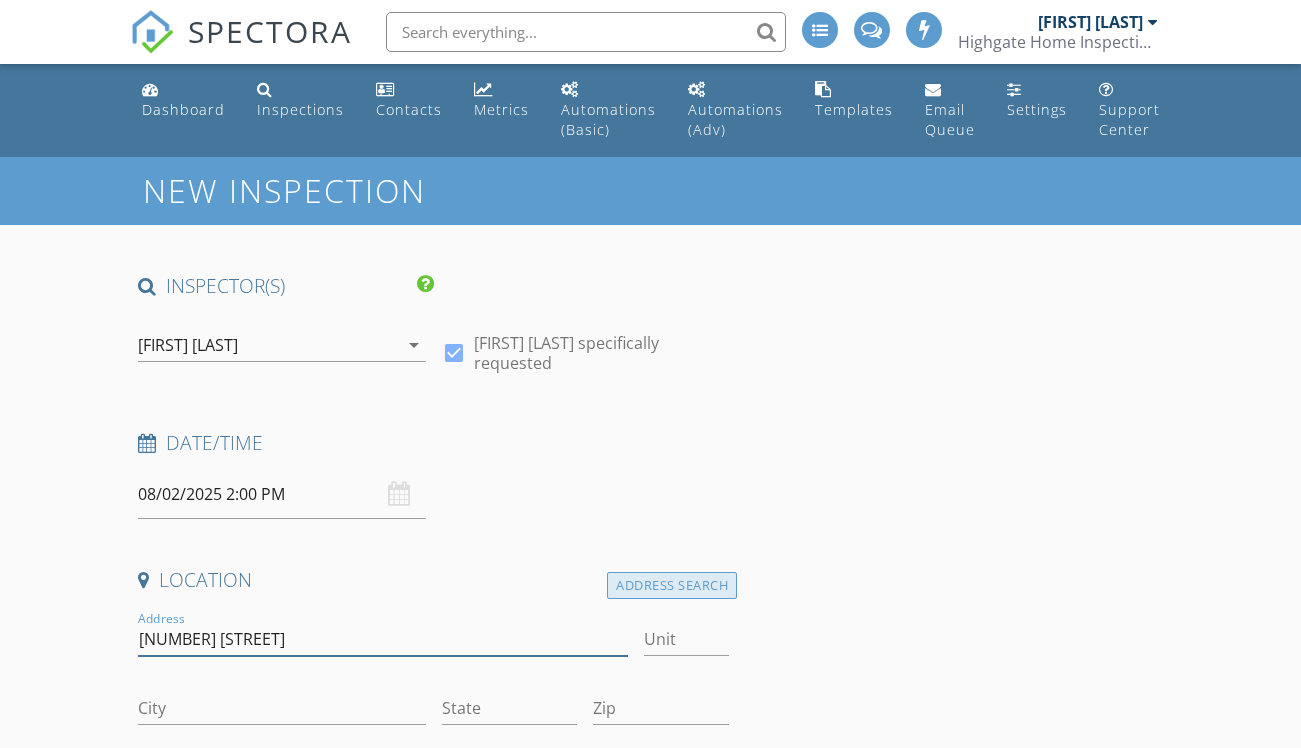 type on "653 charrway" 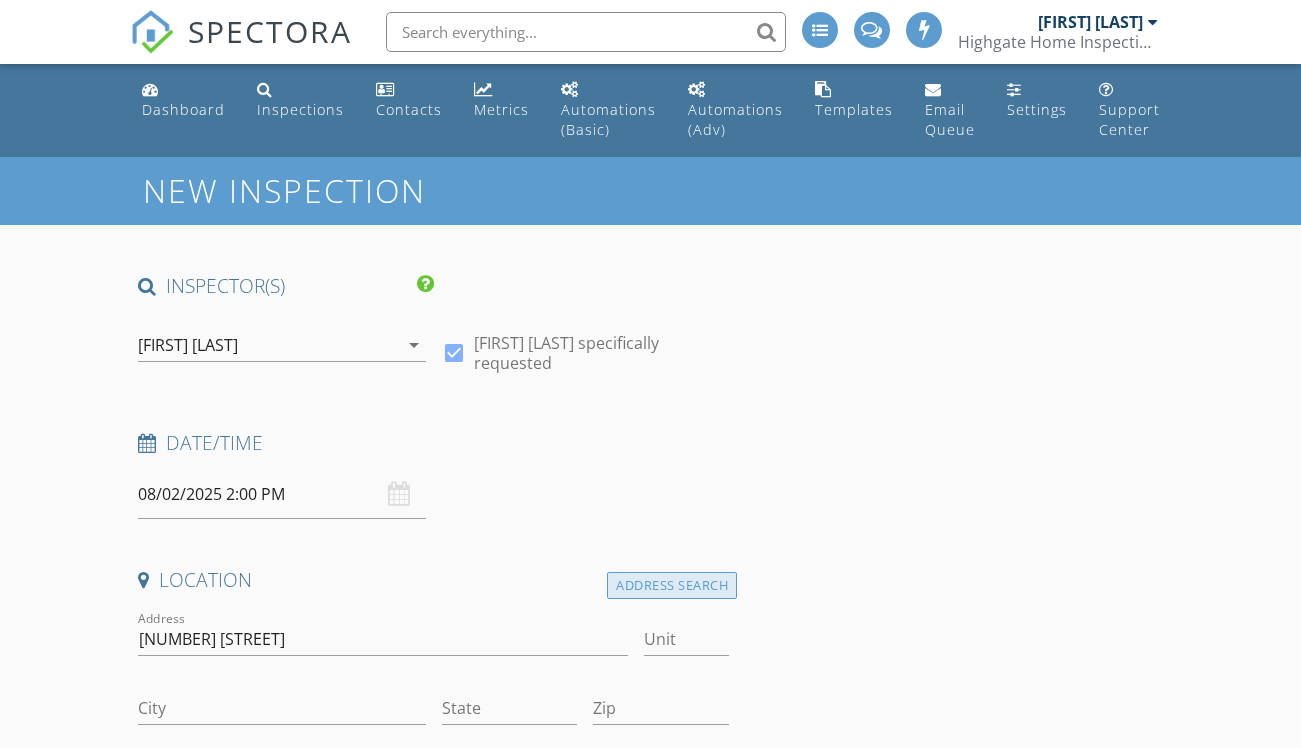 click on "Address Search" at bounding box center [672, 585] 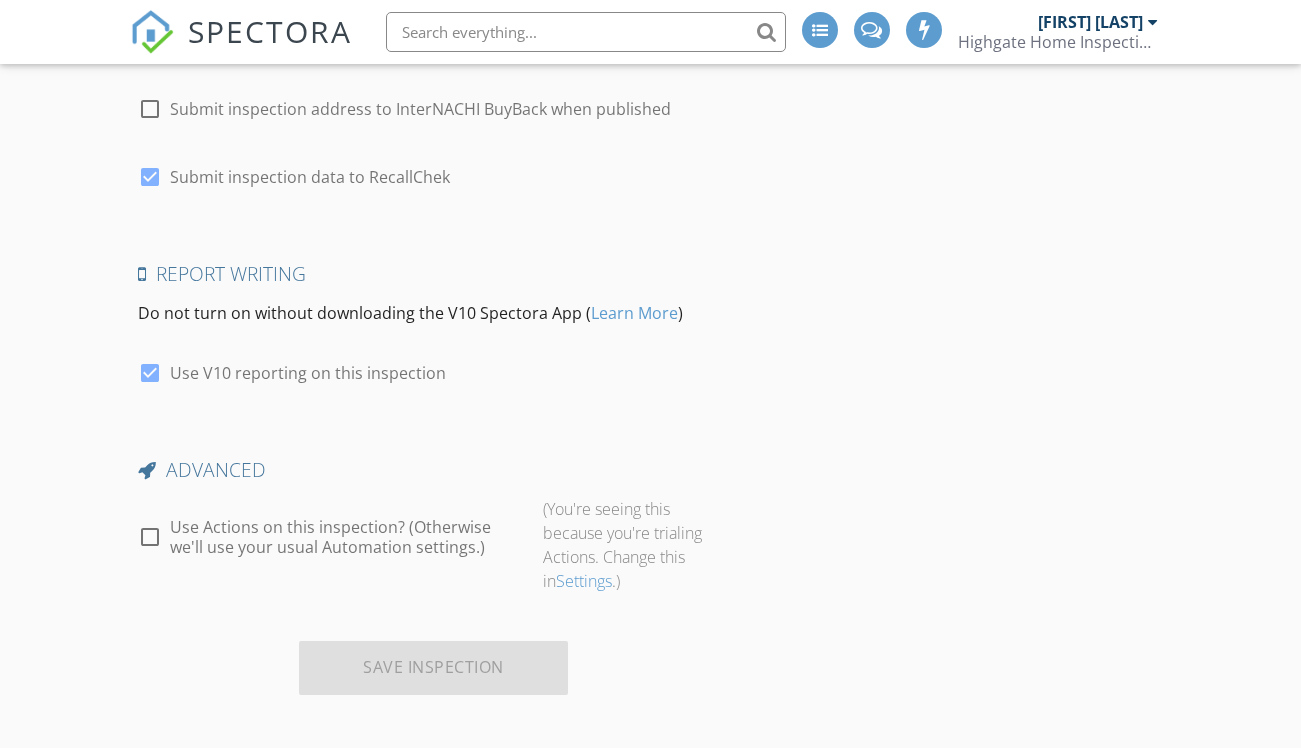 scroll, scrollTop: 3505, scrollLeft: 0, axis: vertical 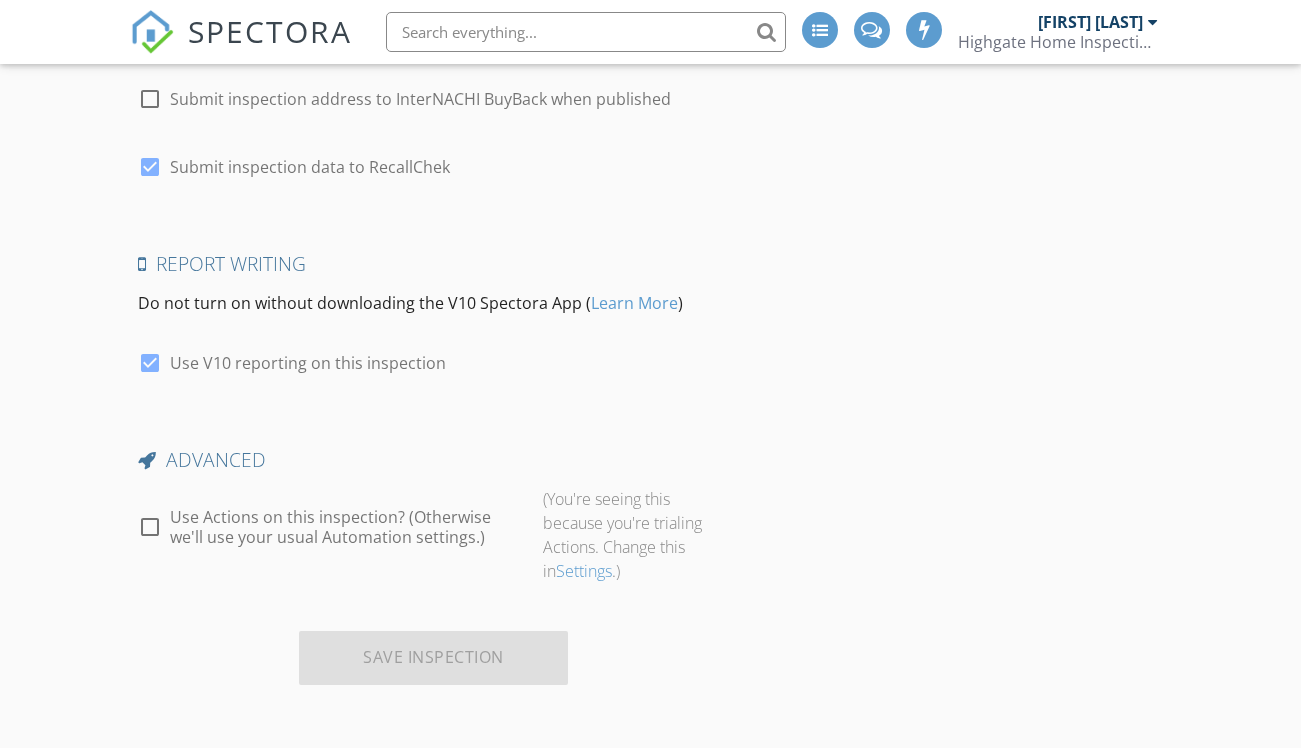 click at bounding box center [150, 527] 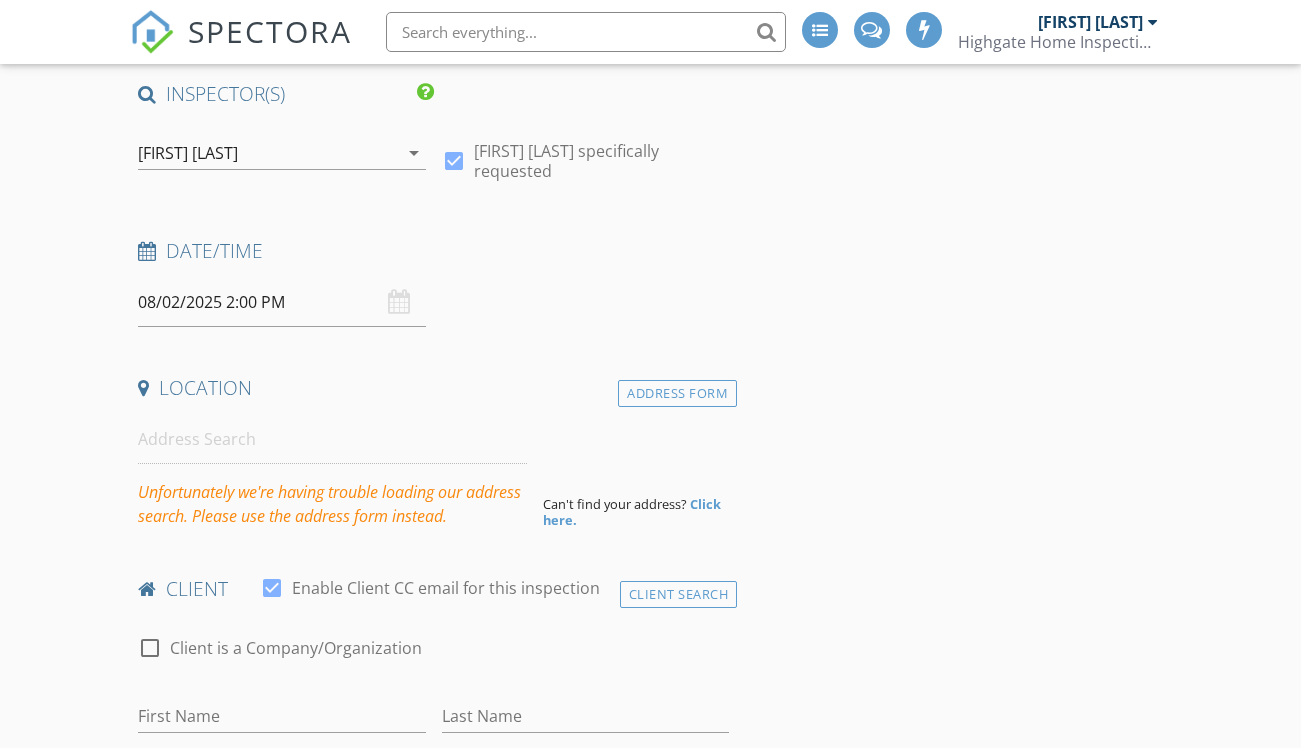 scroll, scrollTop: 0, scrollLeft: 0, axis: both 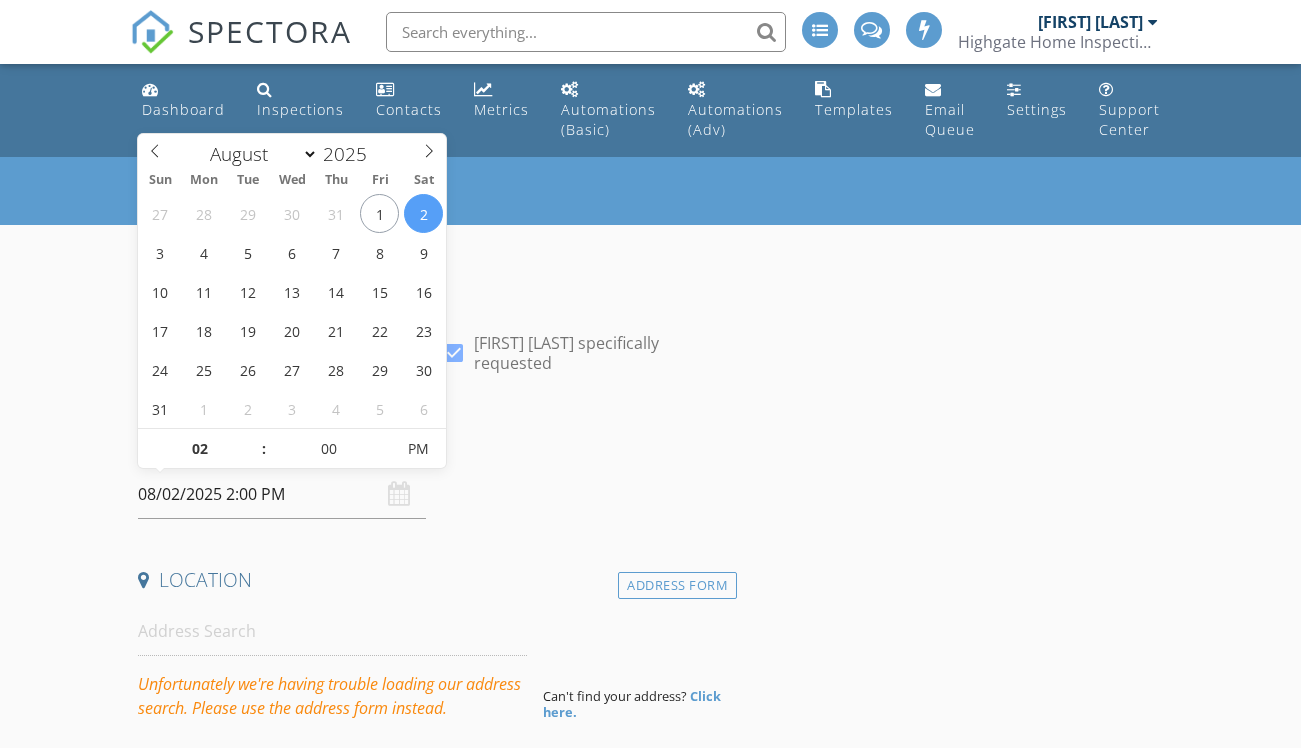 click on "08/02/2025 2:00 PM" at bounding box center (282, 494) 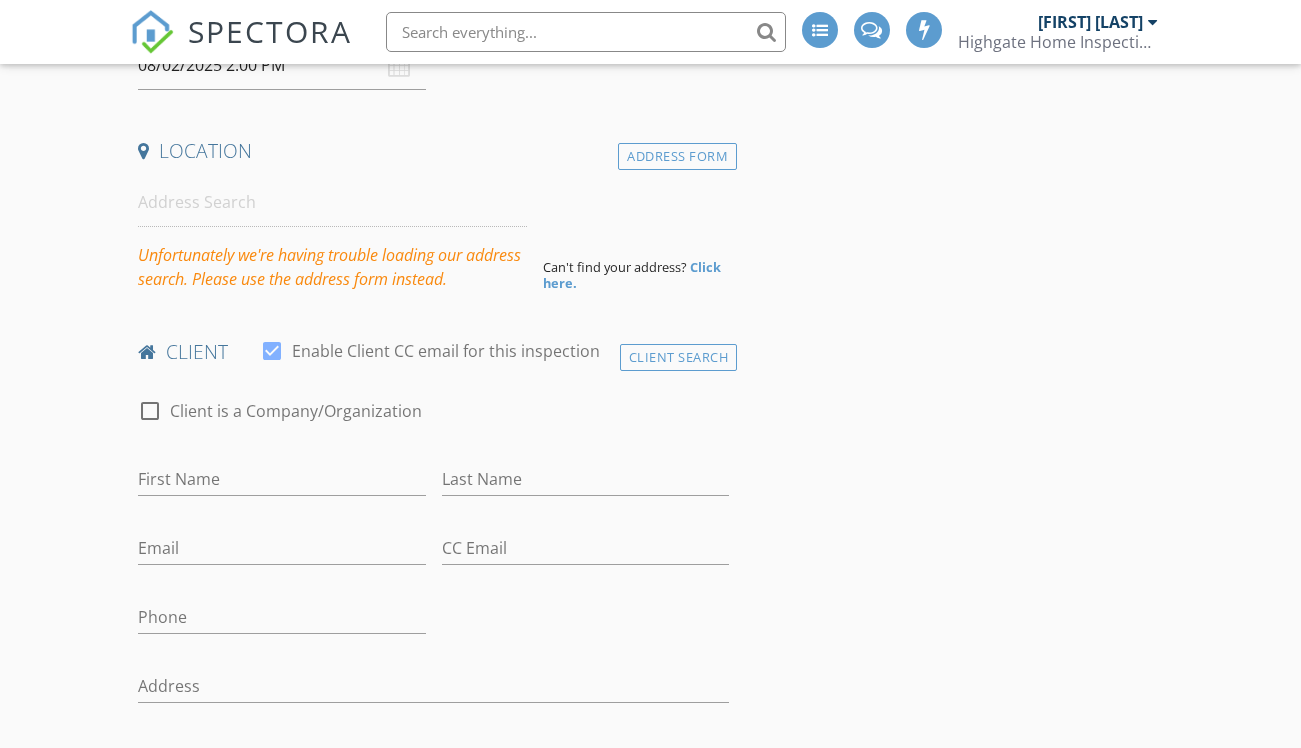 scroll, scrollTop: 500, scrollLeft: 0, axis: vertical 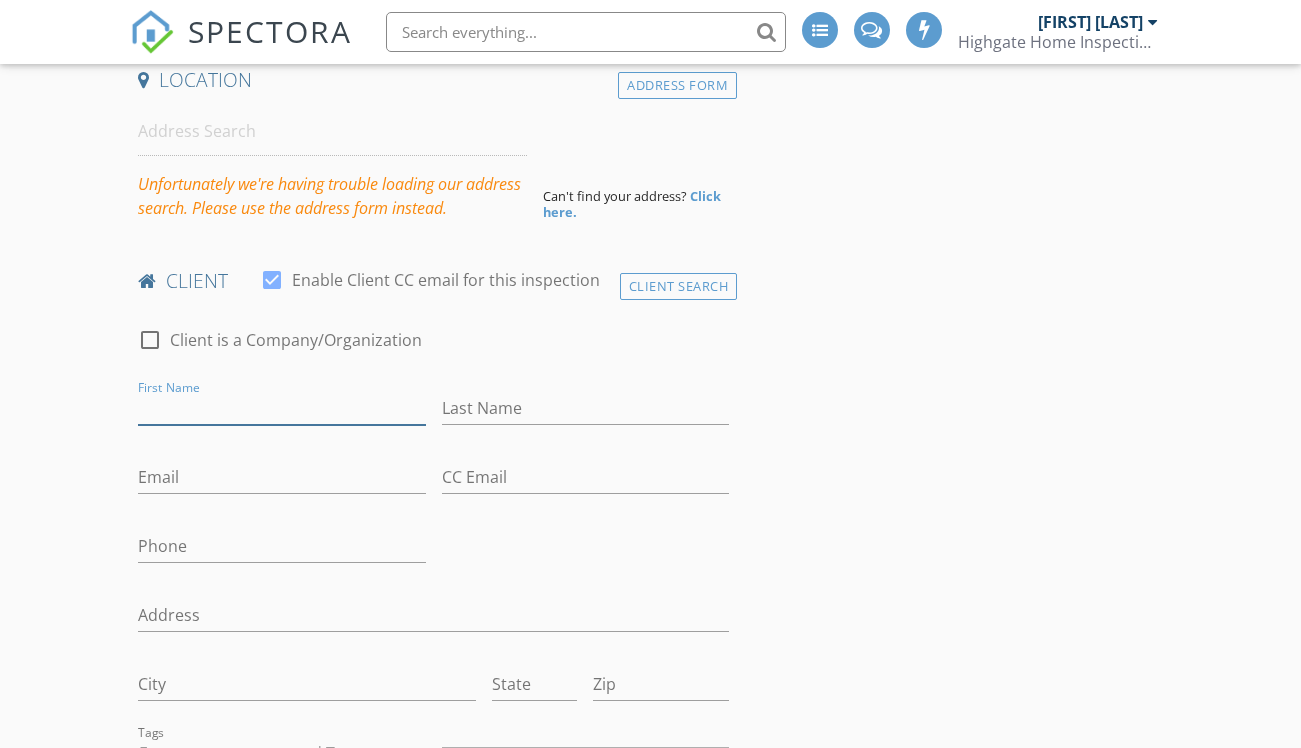 click on "First Name" at bounding box center [282, 408] 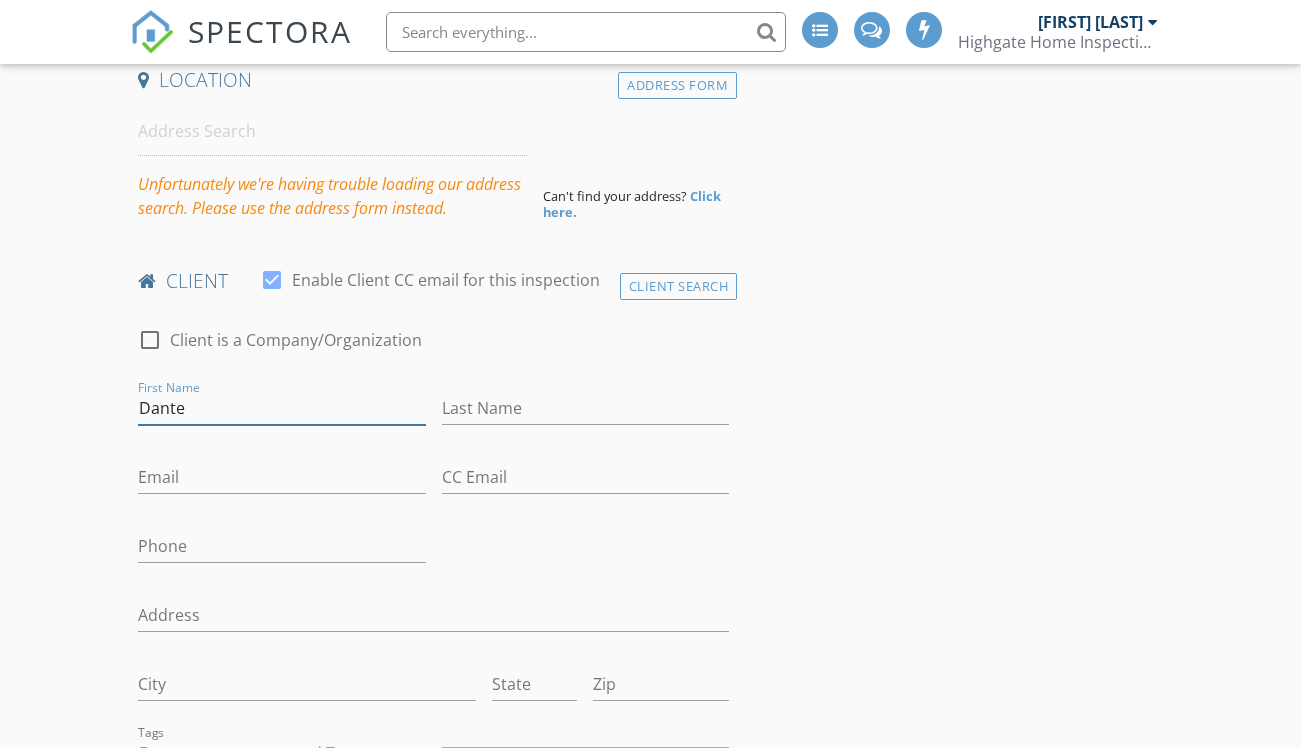 type on "Dante" 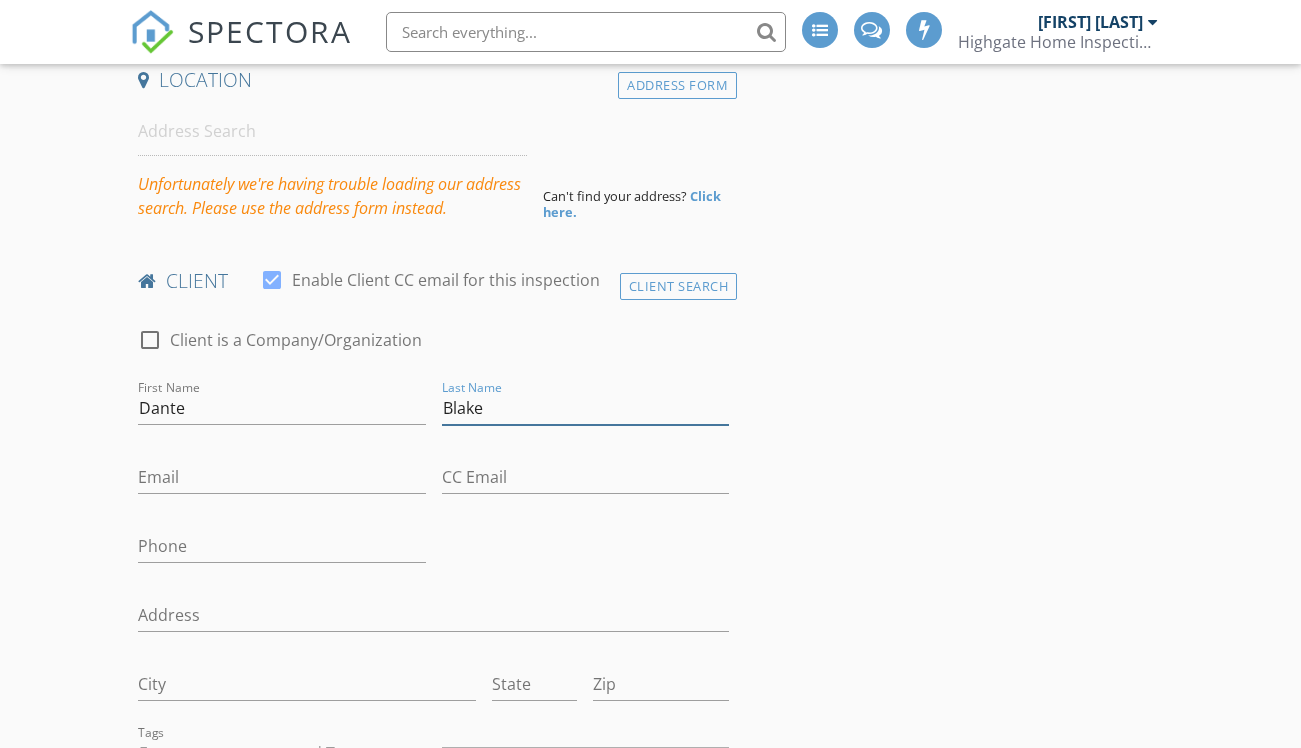 type on "Blake" 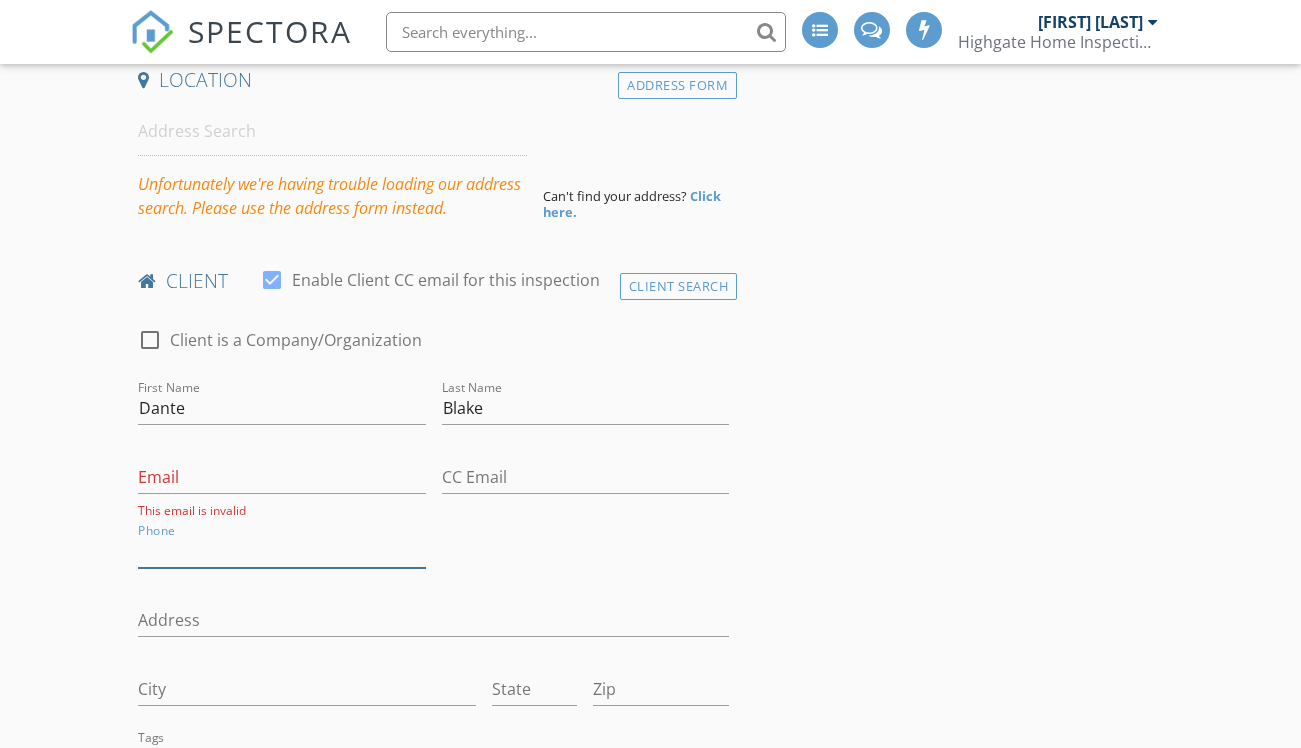 click on "Phone" at bounding box center [282, 551] 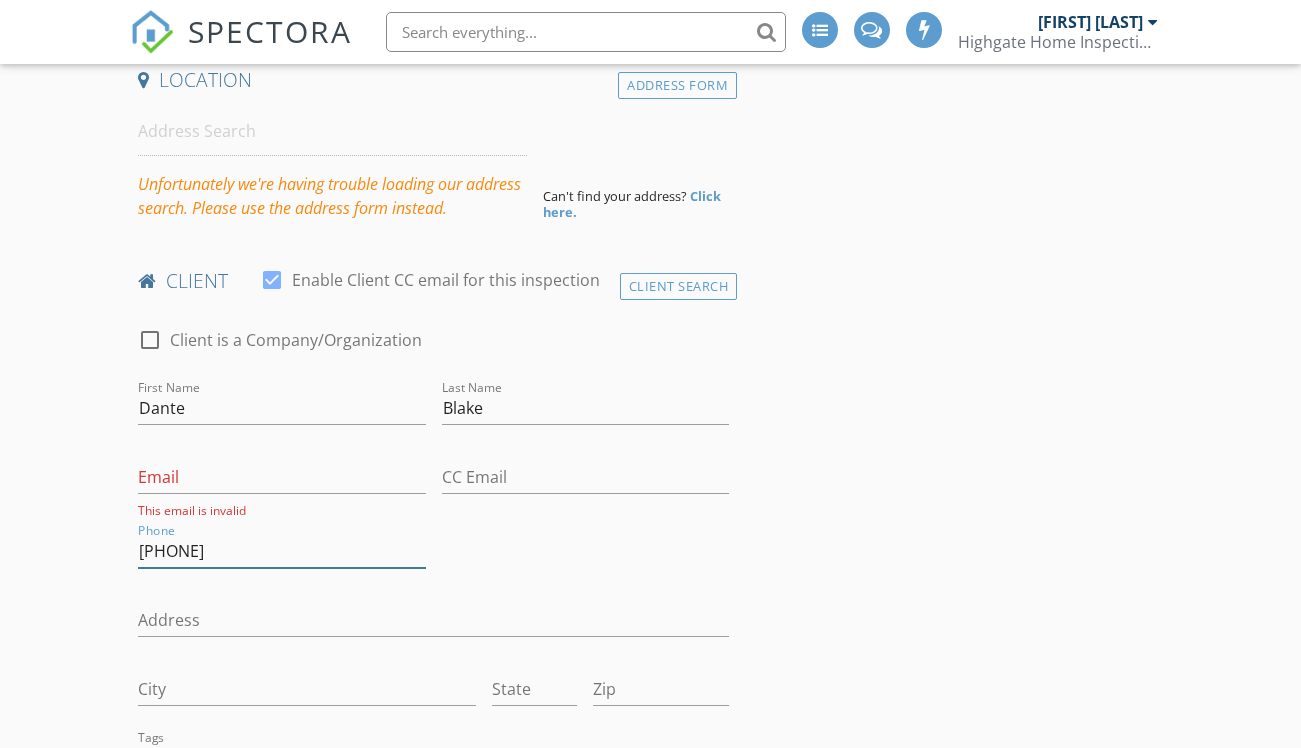 type on "[PHONE]" 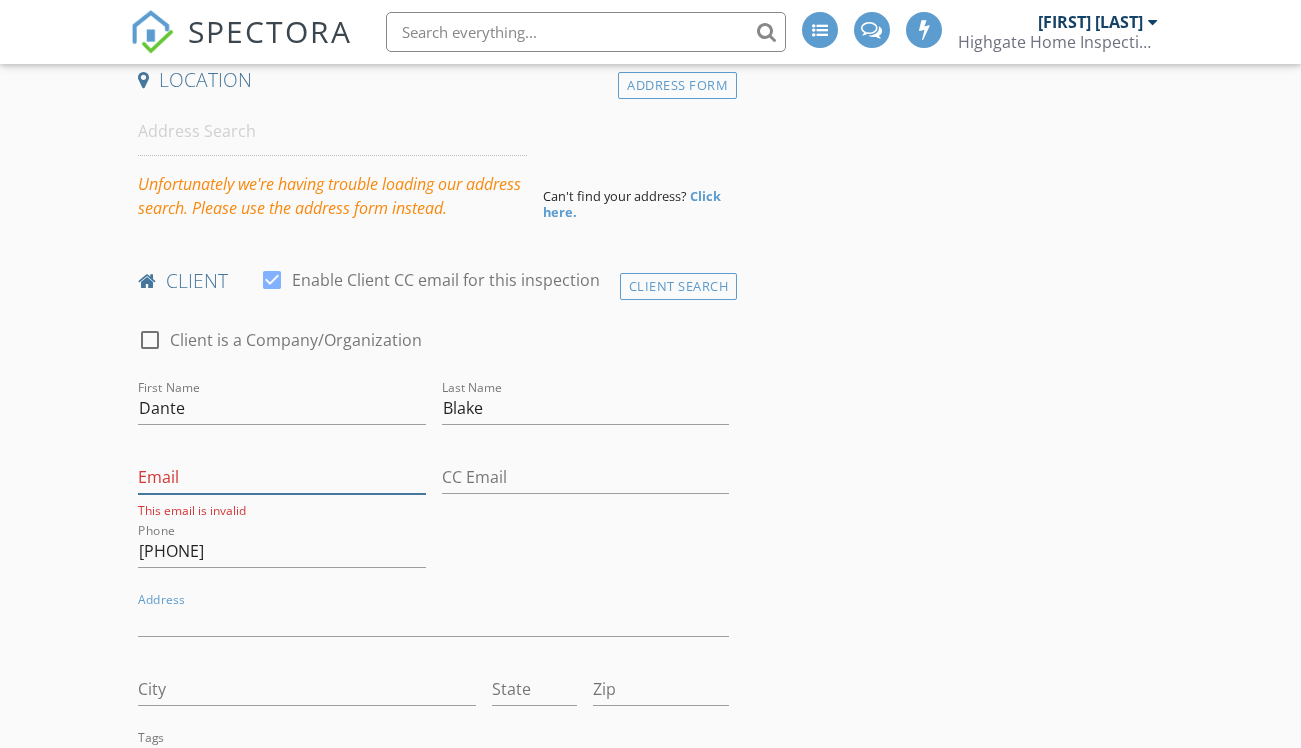 click on "Email" at bounding box center [282, 477] 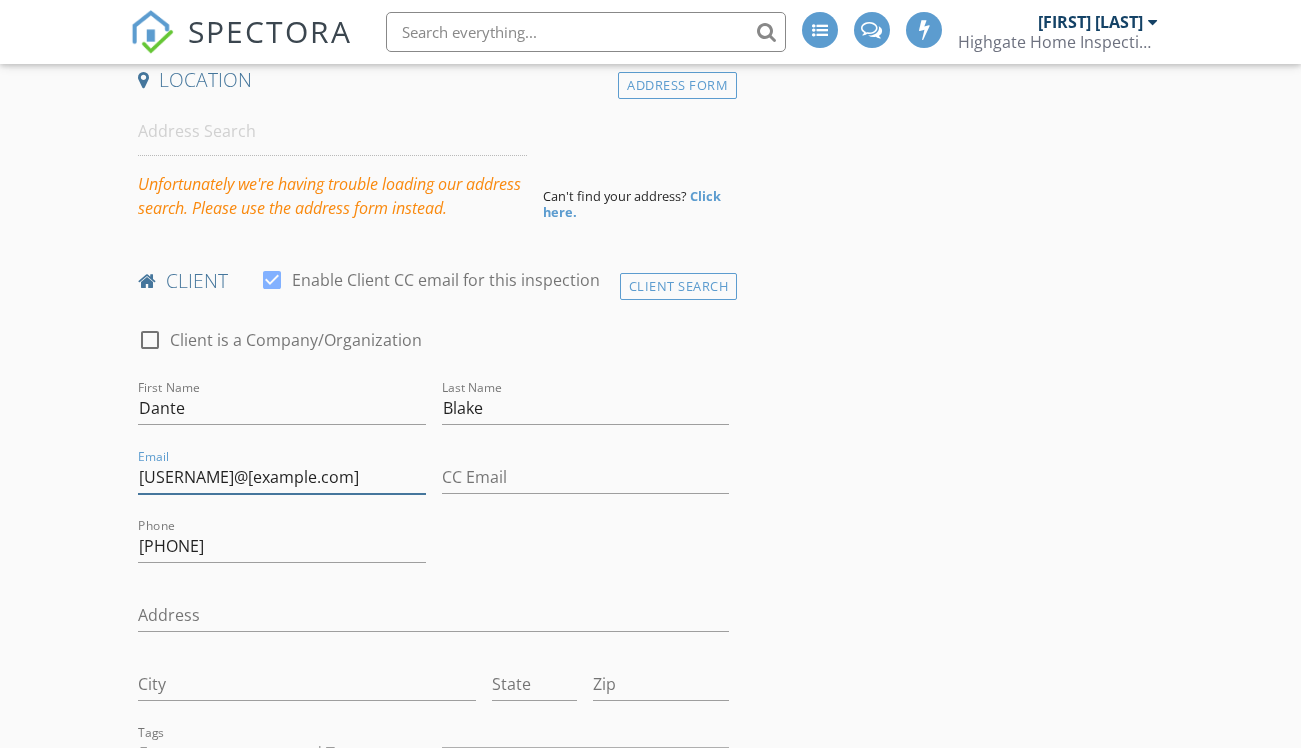 type on "[EMAIL]" 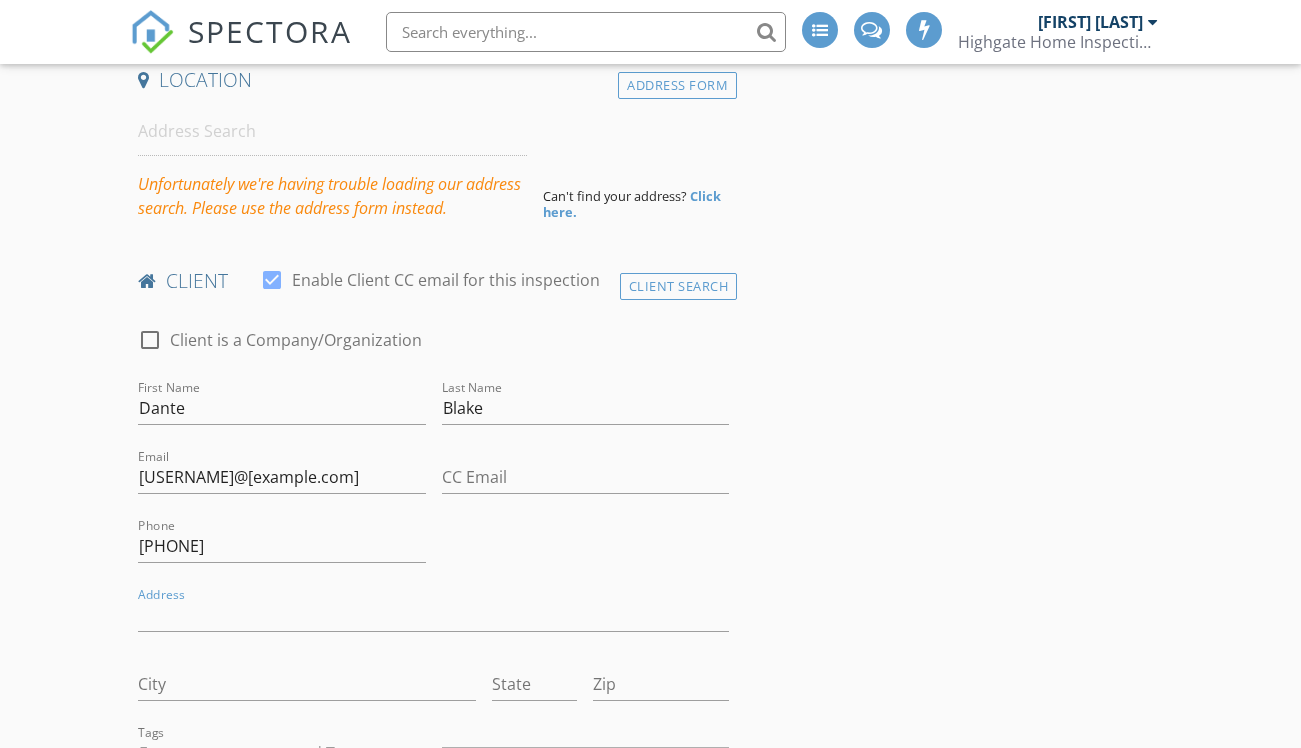click on "Unfortunately we're having trouble loading our address search.
Please use the address form instead." at bounding box center (332, 163) 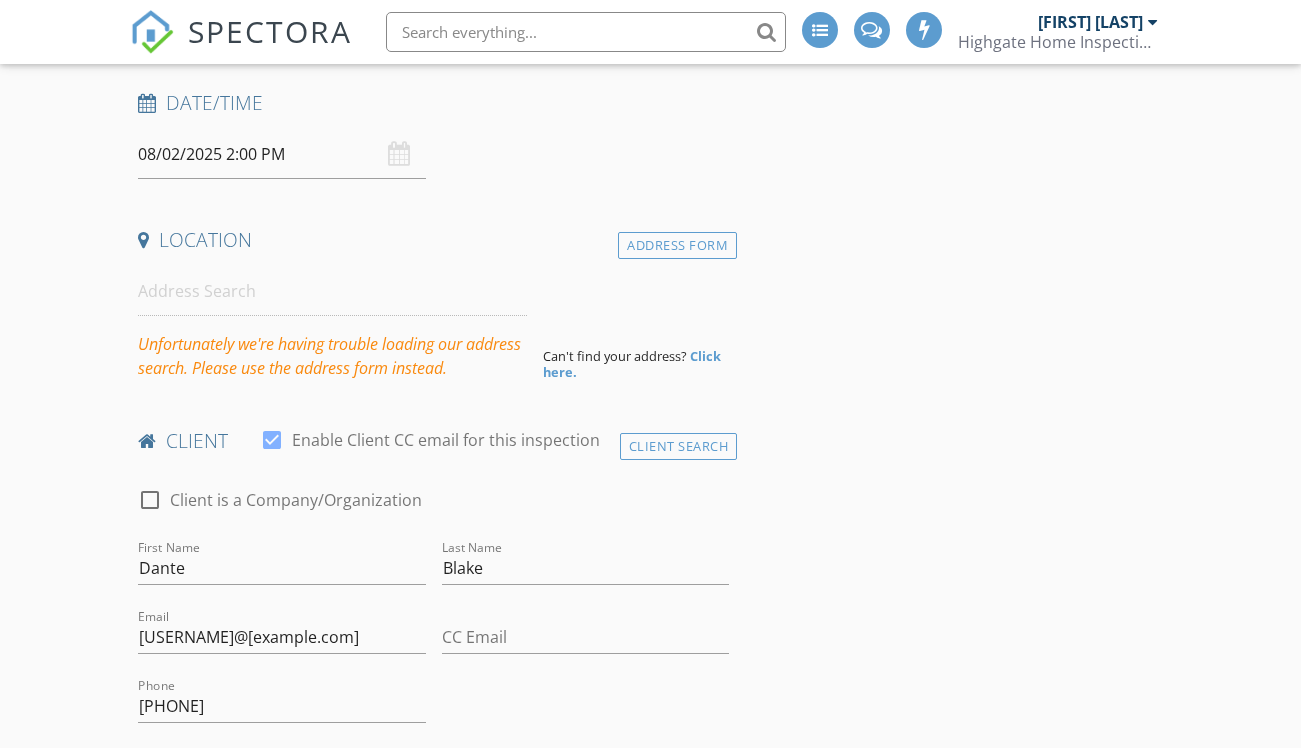 scroll, scrollTop: 100, scrollLeft: 0, axis: vertical 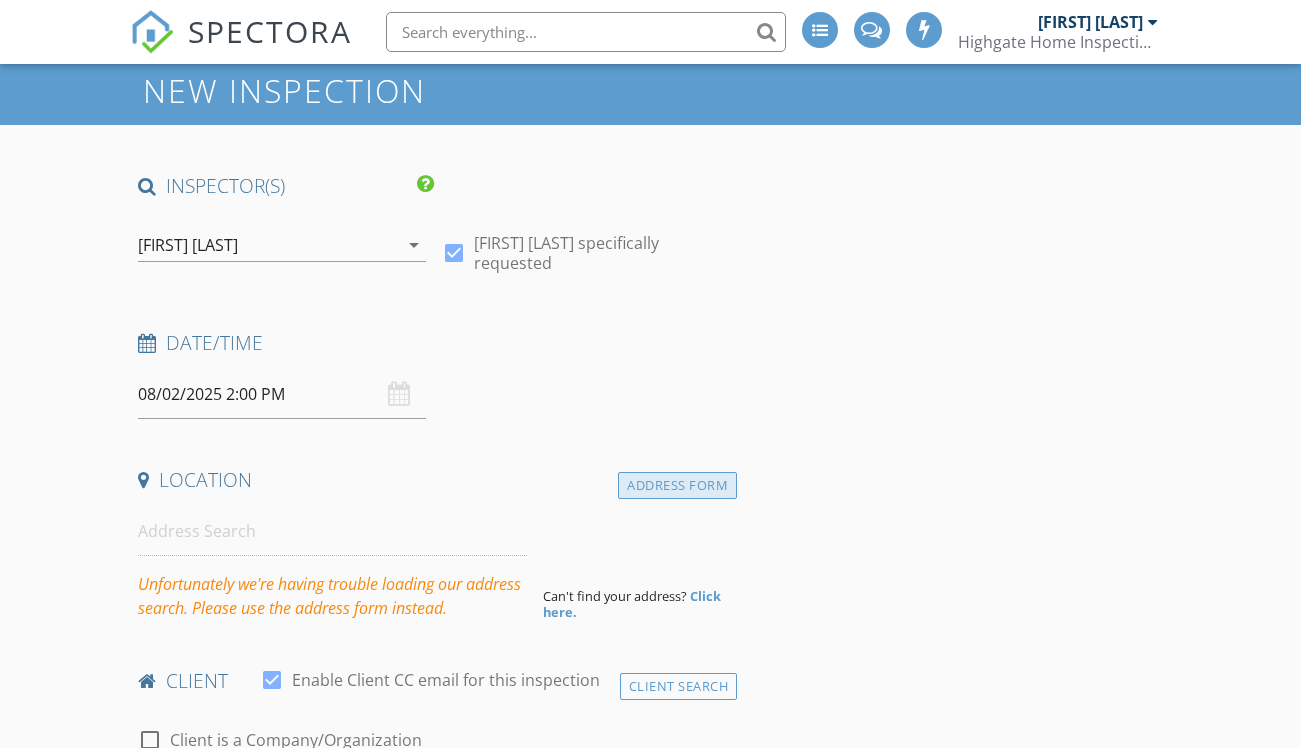 click on "Address Form" at bounding box center (677, 485) 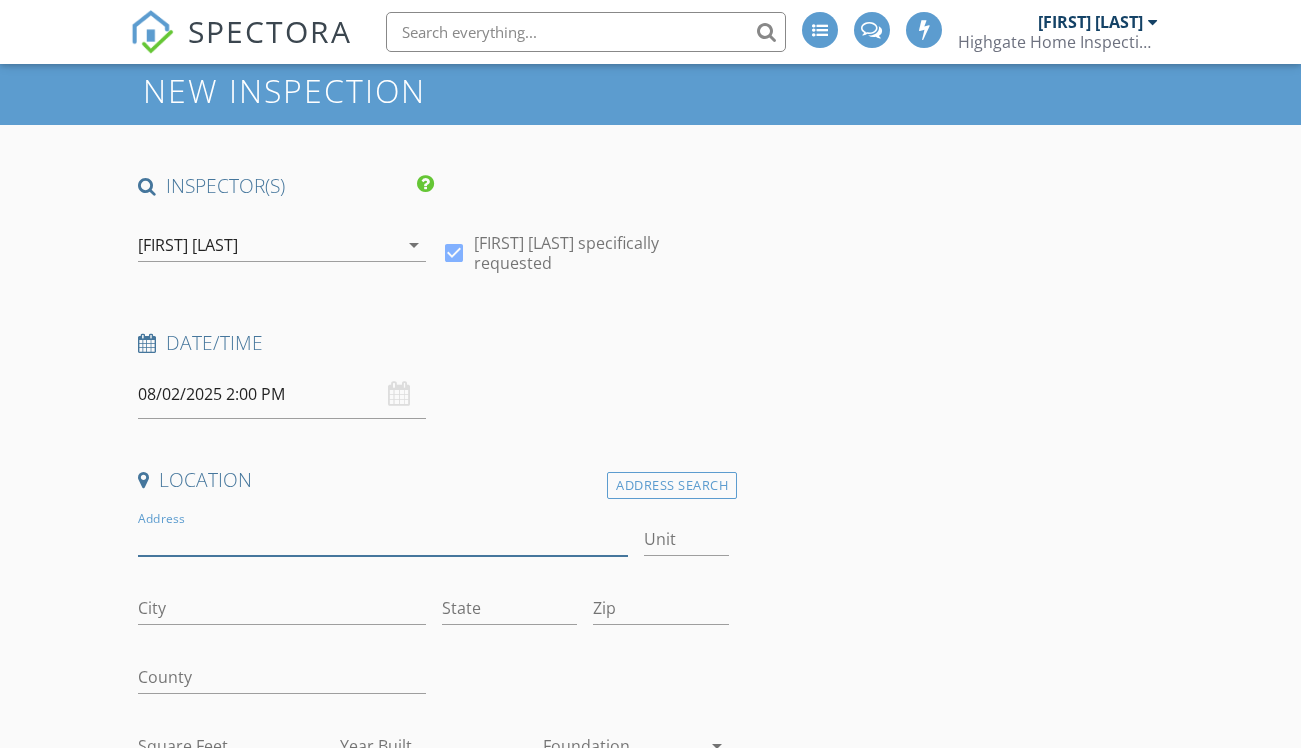 click on "Address" at bounding box center (383, 539) 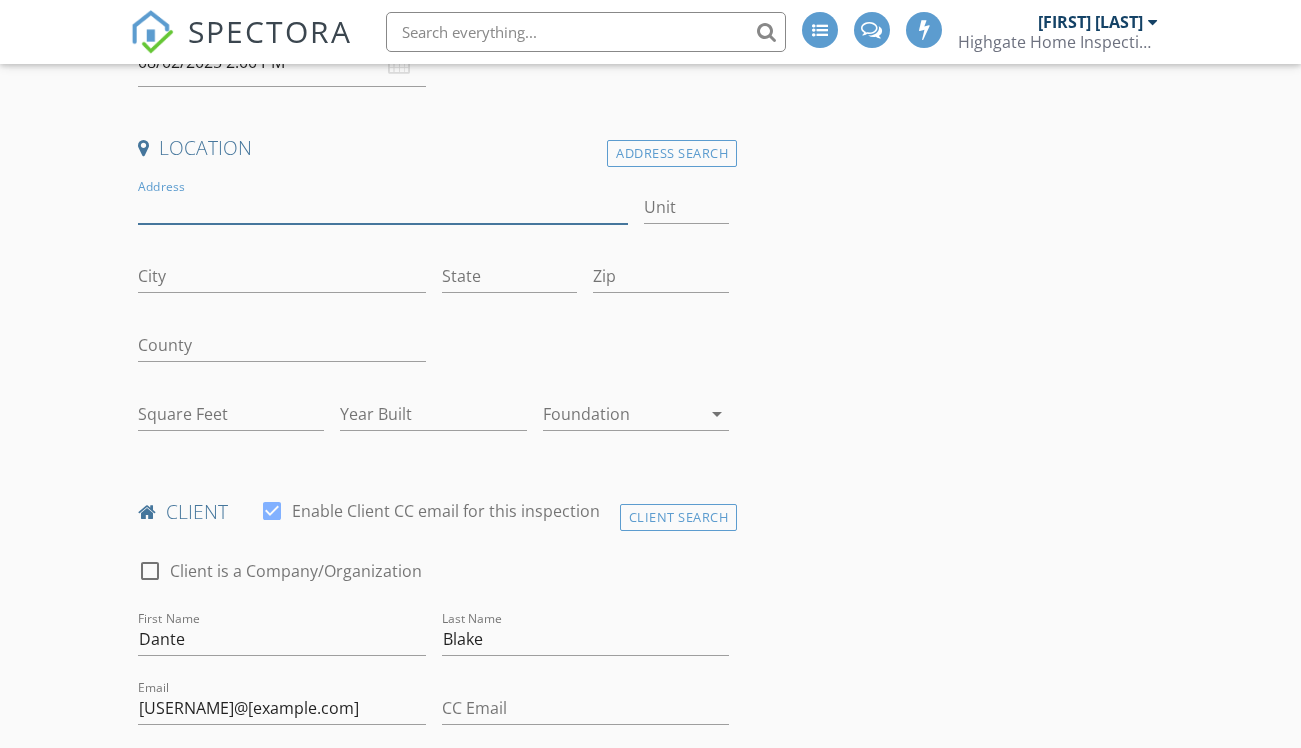 scroll, scrollTop: 400, scrollLeft: 0, axis: vertical 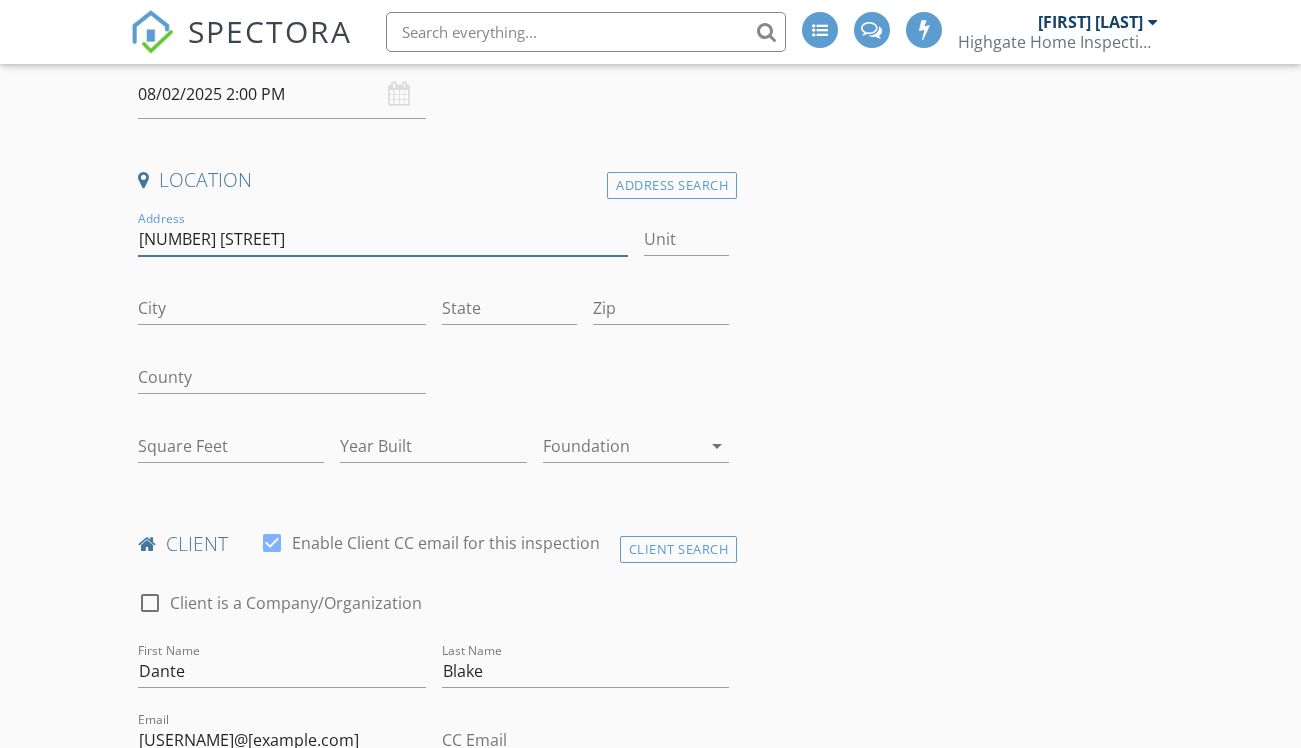type on "[NUMBER] [STREET]" 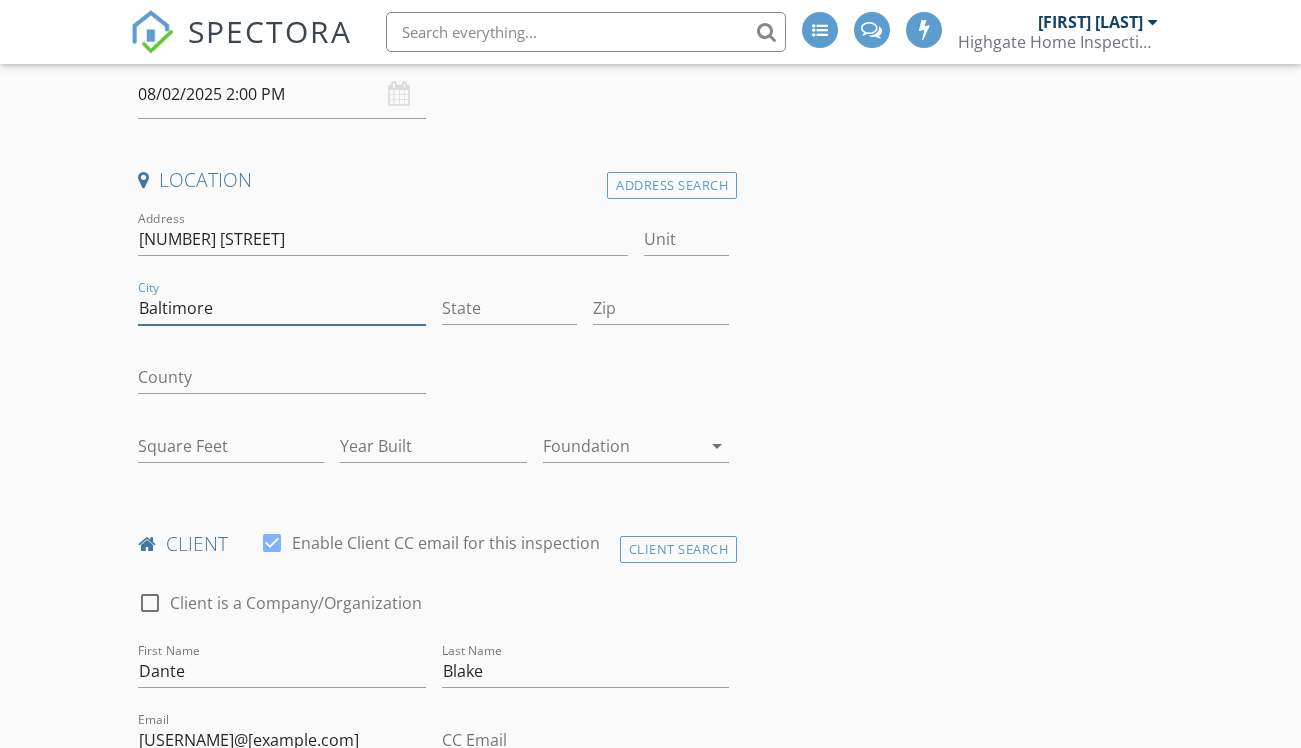 type on "Baltimore" 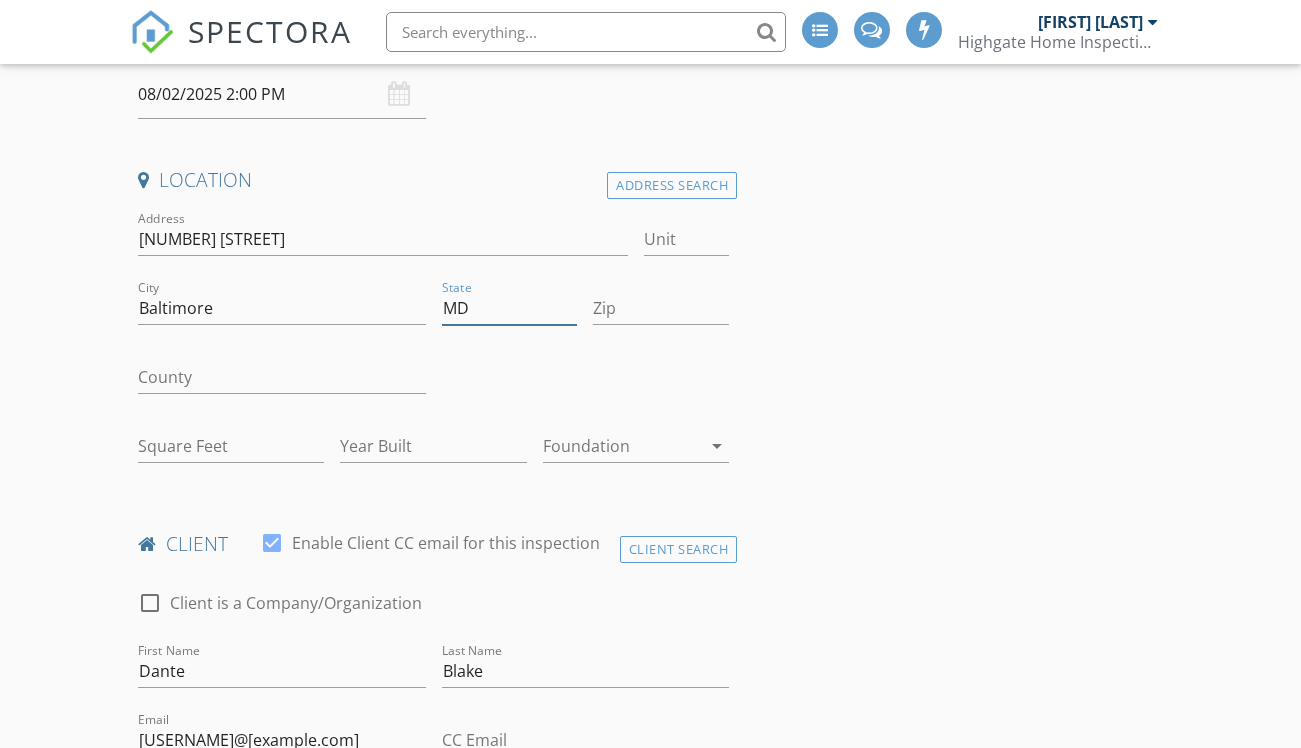 type on "MD" 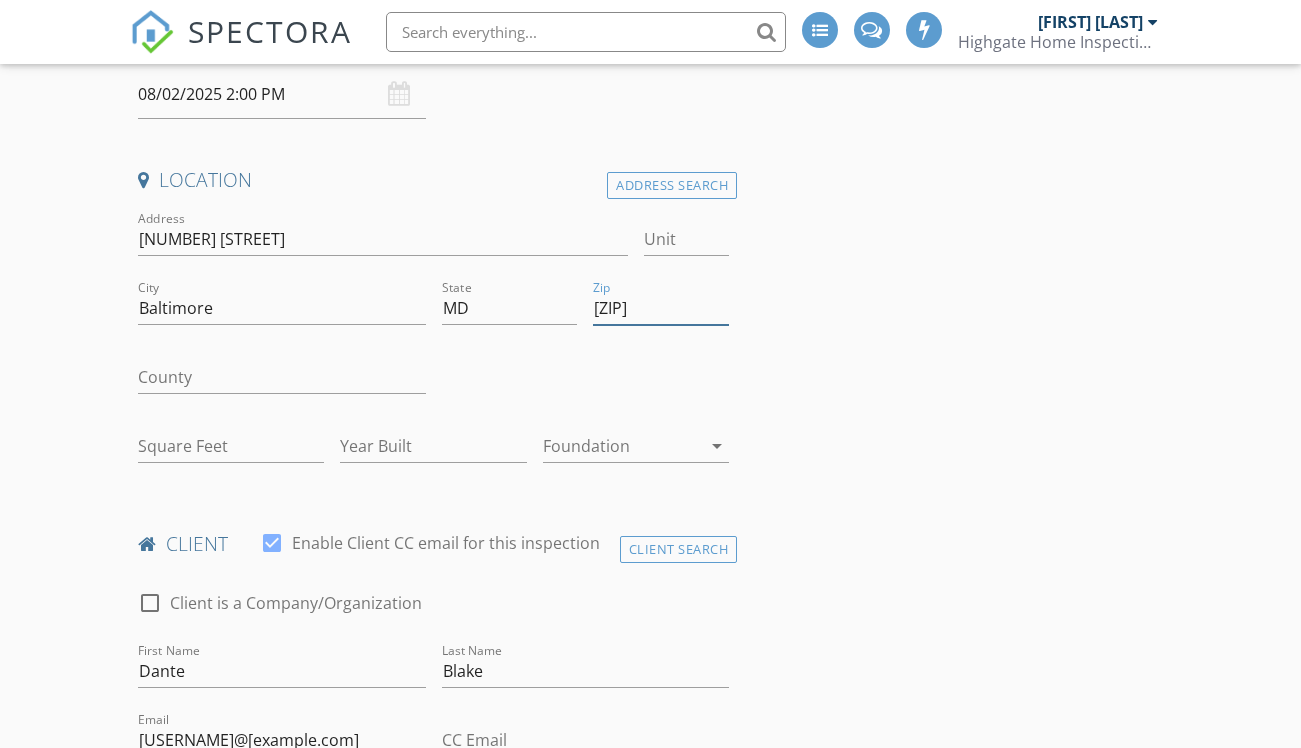 type on "[POSTAL_CODE]" 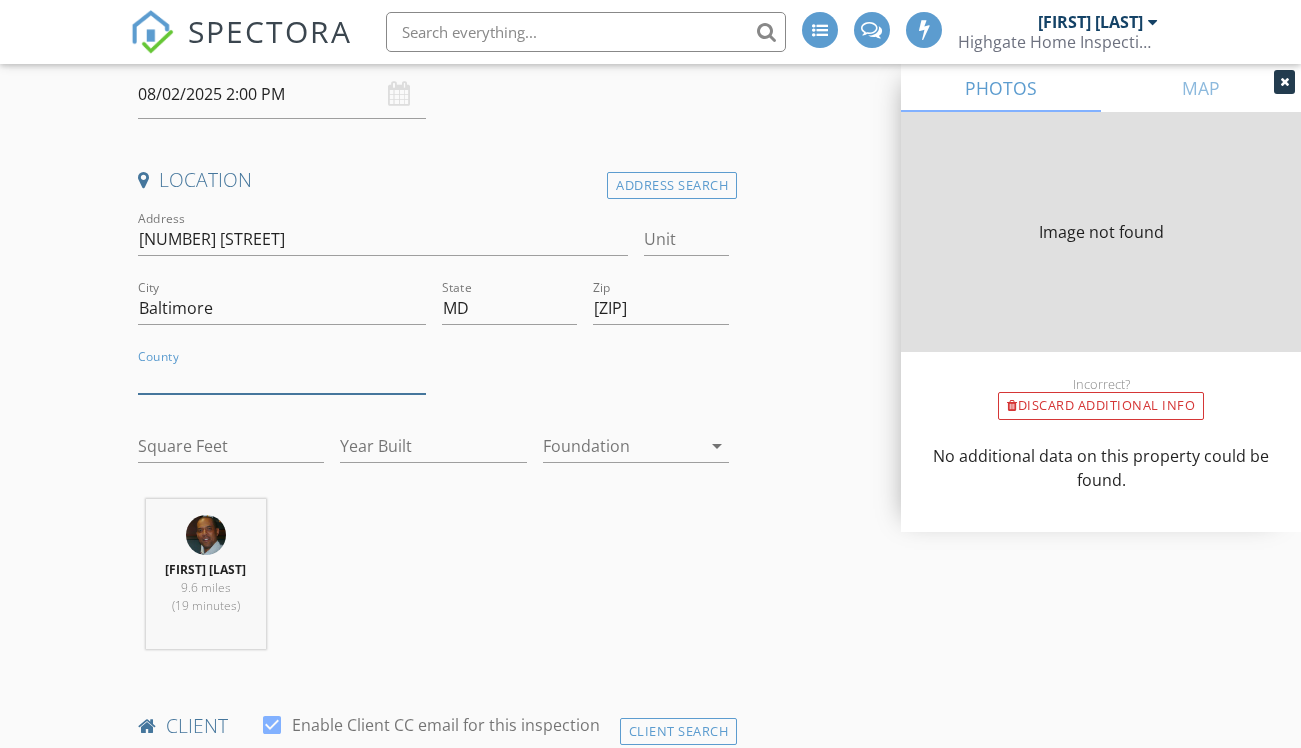 type on "1008" 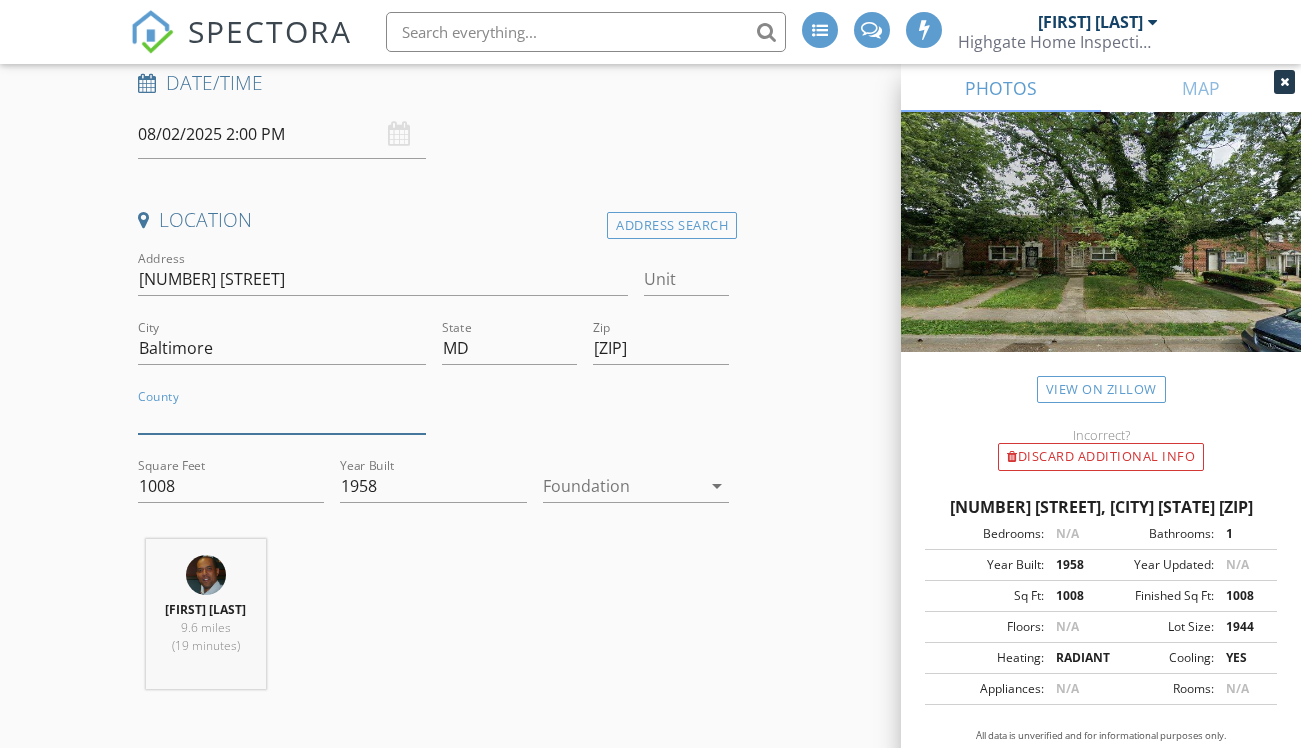 scroll, scrollTop: 400, scrollLeft: 0, axis: vertical 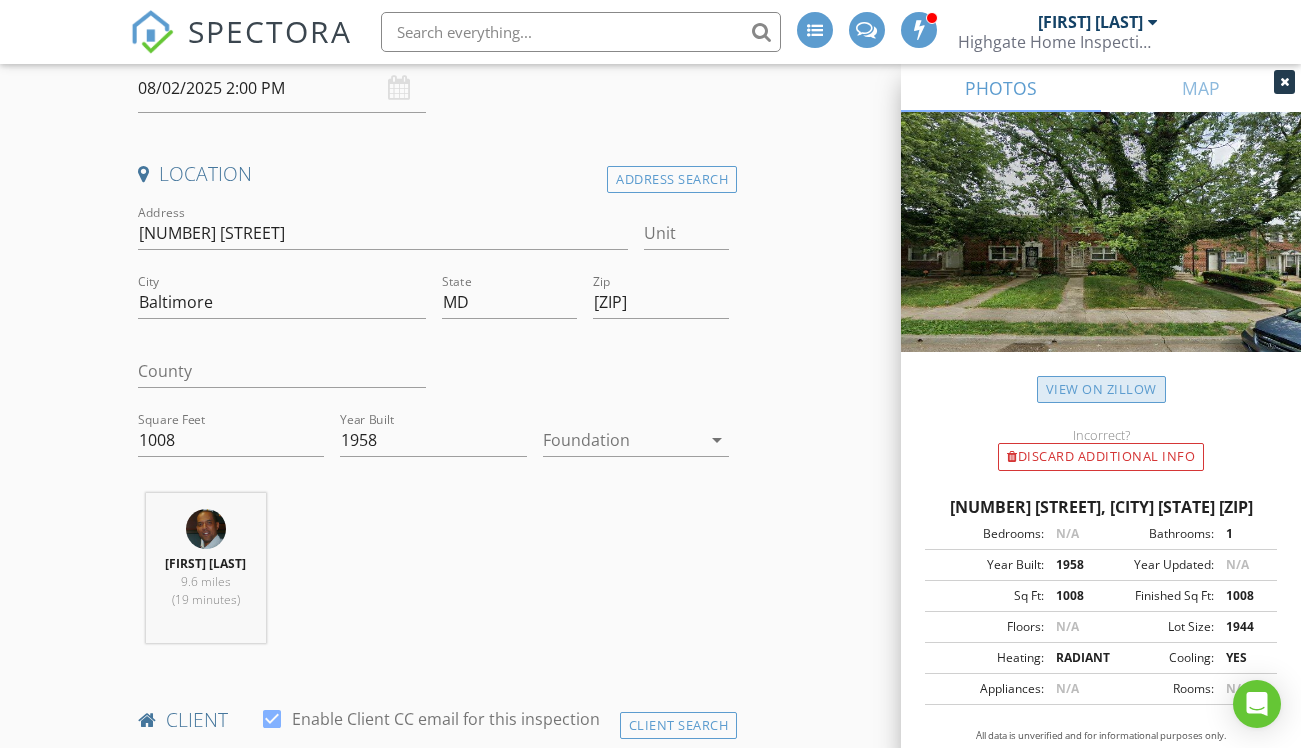 click on "View on Zillow" at bounding box center [1101, 389] 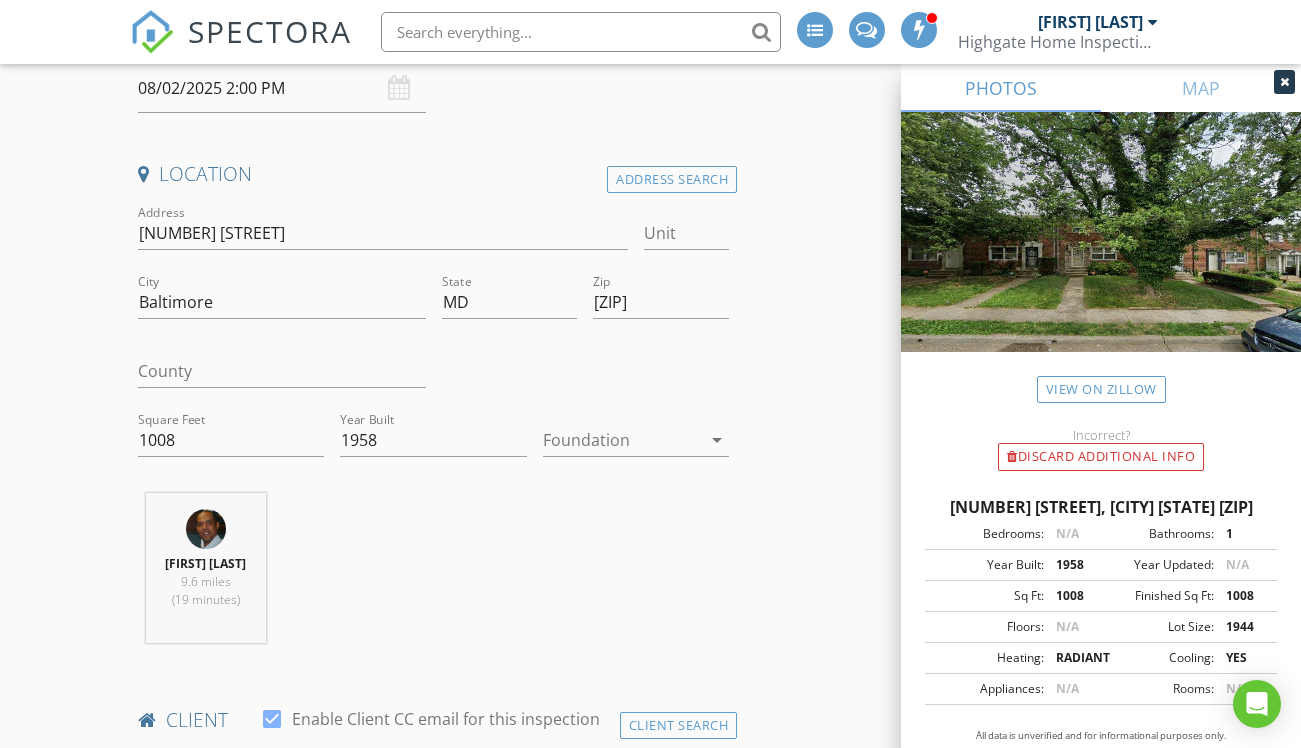 click at bounding box center (622, 440) 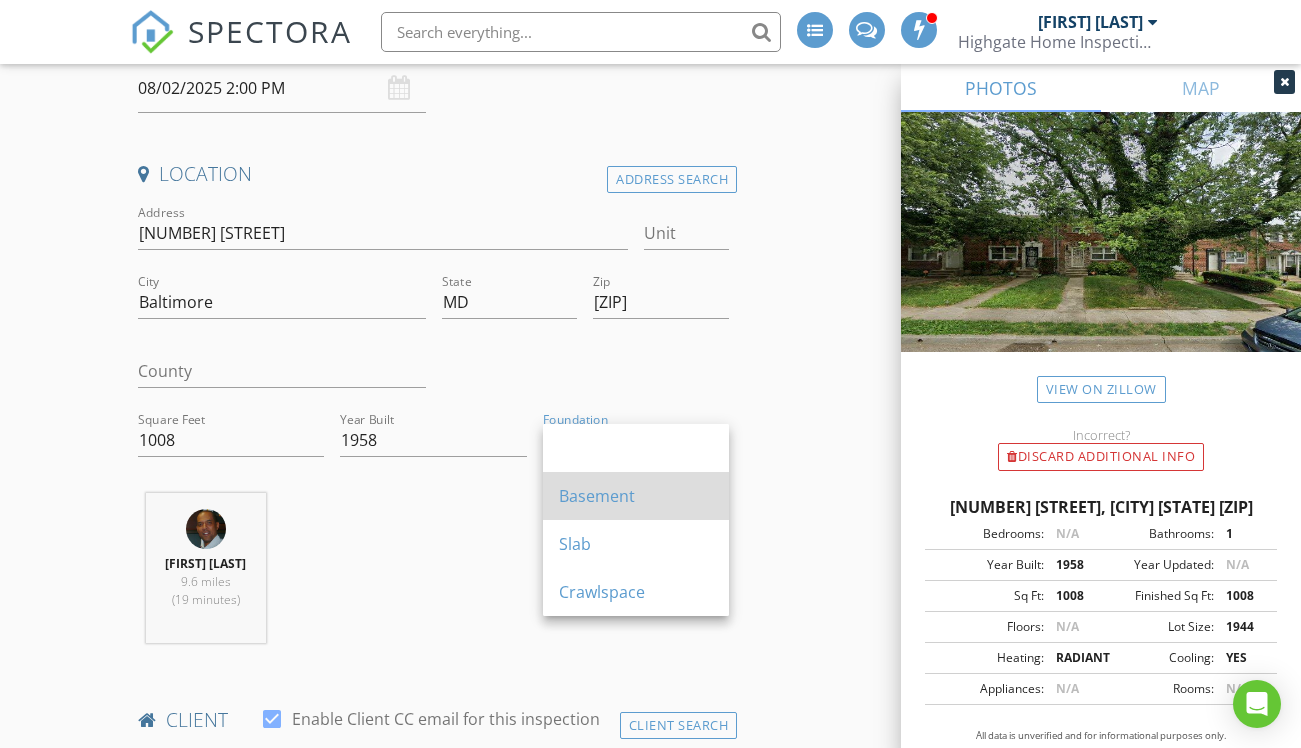 click on "Basement" at bounding box center [636, 496] 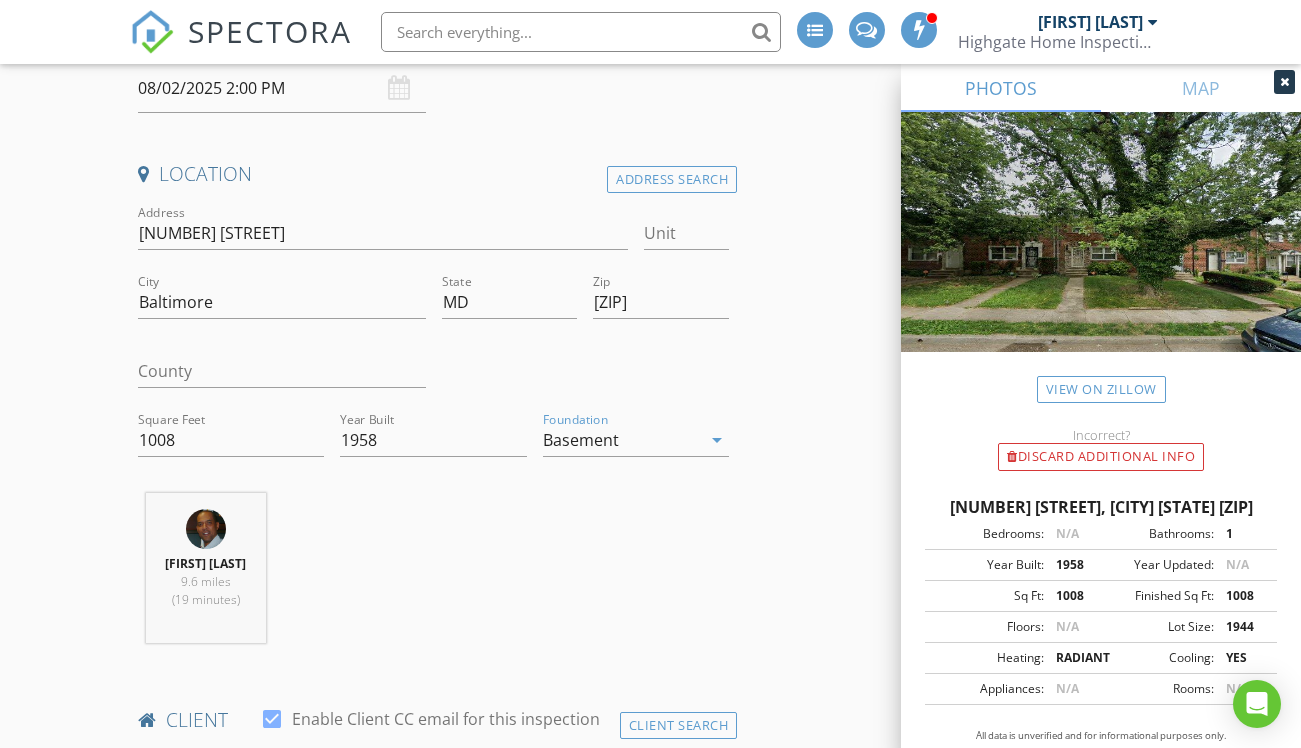click on "Mark Douglas     9.6 miles     (19 minutes)" at bounding box center (433, 576) 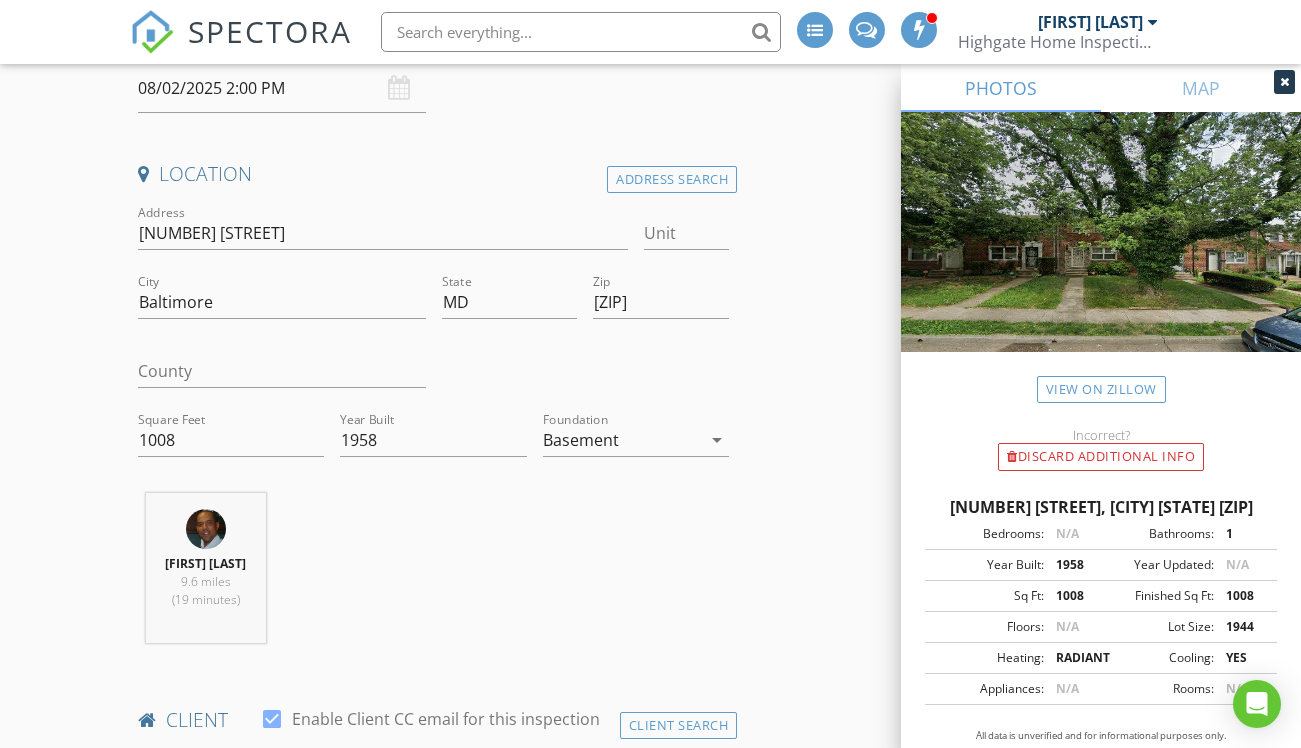 click on "INSPECTOR(S)
check_box   Mark Douglas   PRIMARY   Mark Douglas arrow_drop_down   check_box Mark Douglas specifically requested
Date/Time
08/02/2025 2:00 PM
Location
Address Search       Address 653 Charraway Rd   Unit   City Baltimore   State MD   Zip 21229   County     Square Feet 1008   Year Built 1958   Foundation Basement arrow_drop_down     Mark Douglas     9.6 miles     (19 minutes)
client
check_box Enable Client CC email for this inspection   Client Search     check_box_outline_blank Client is a Company/Organization     First Name Dante   Last Name Blake   Email kingdavid4451@icloud.com   CC Email   Phone 667-444-1355   Address   City   State   Zip     Tags         Notes   Private Notes
ADD ADDITIONAL client
SERVICES
check_box_outline_blank   Home Inspection - MD" at bounding box center (650, 1999) 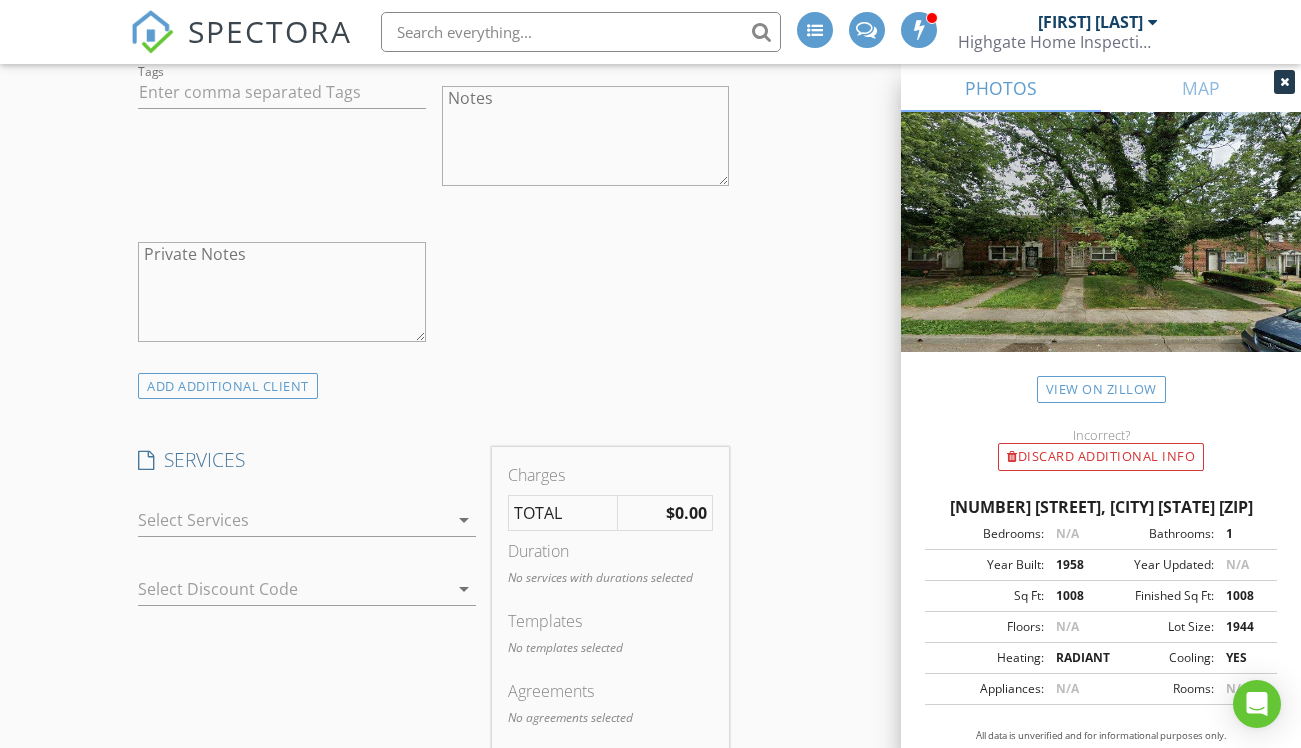 scroll, scrollTop: 1706, scrollLeft: 0, axis: vertical 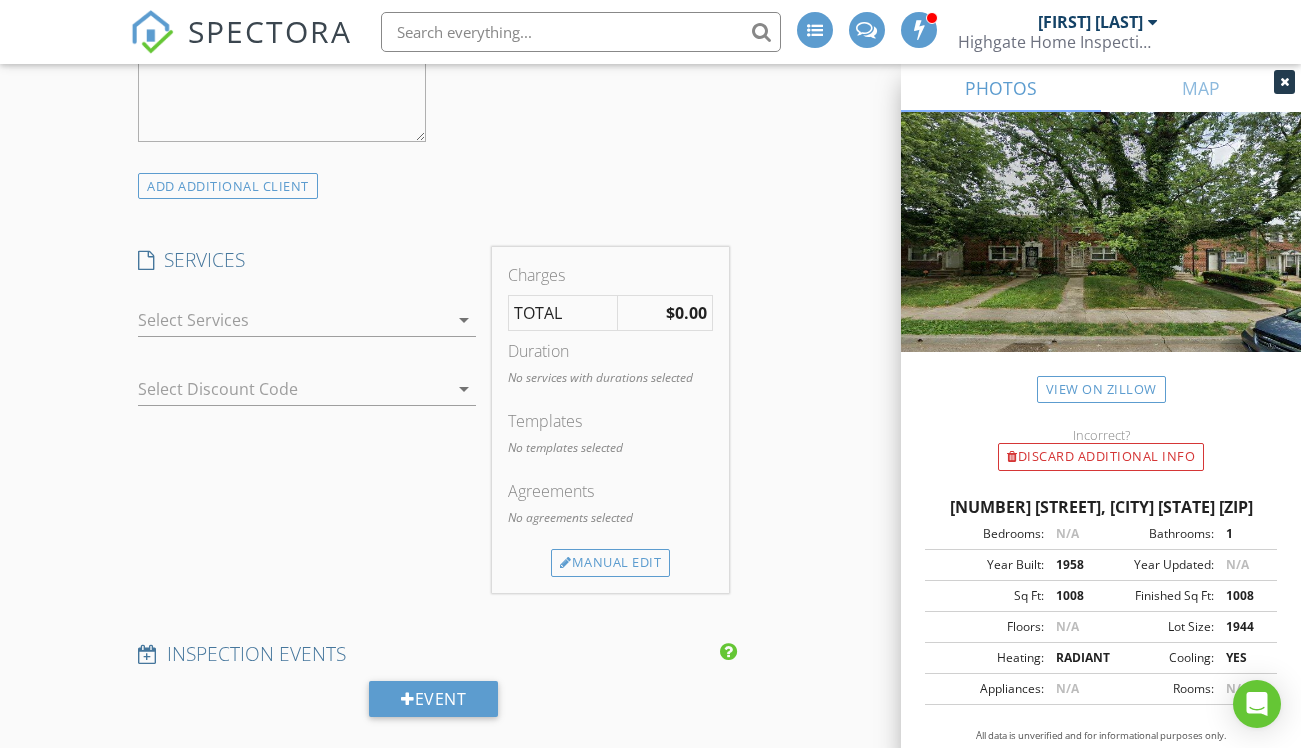 click at bounding box center [293, 320] 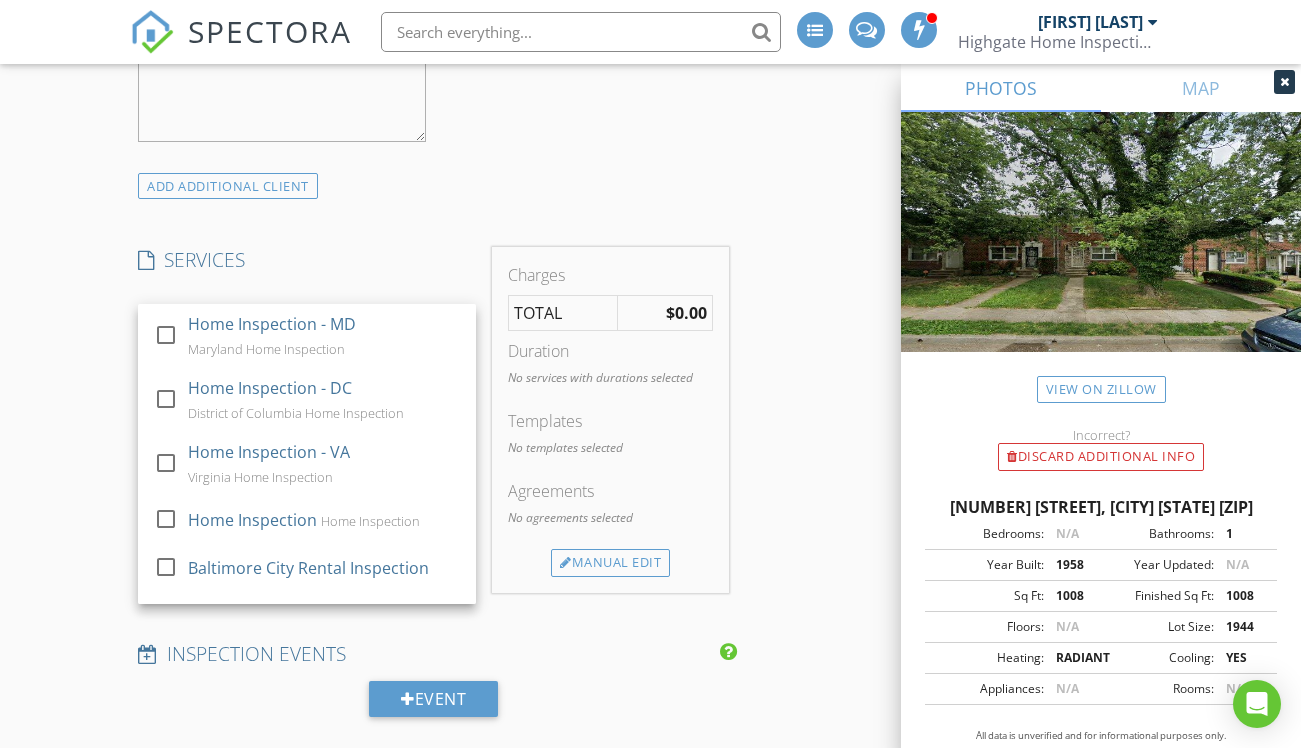 click on "Home Inspection - MD   Maryland Home Inspection" at bounding box center [324, 336] 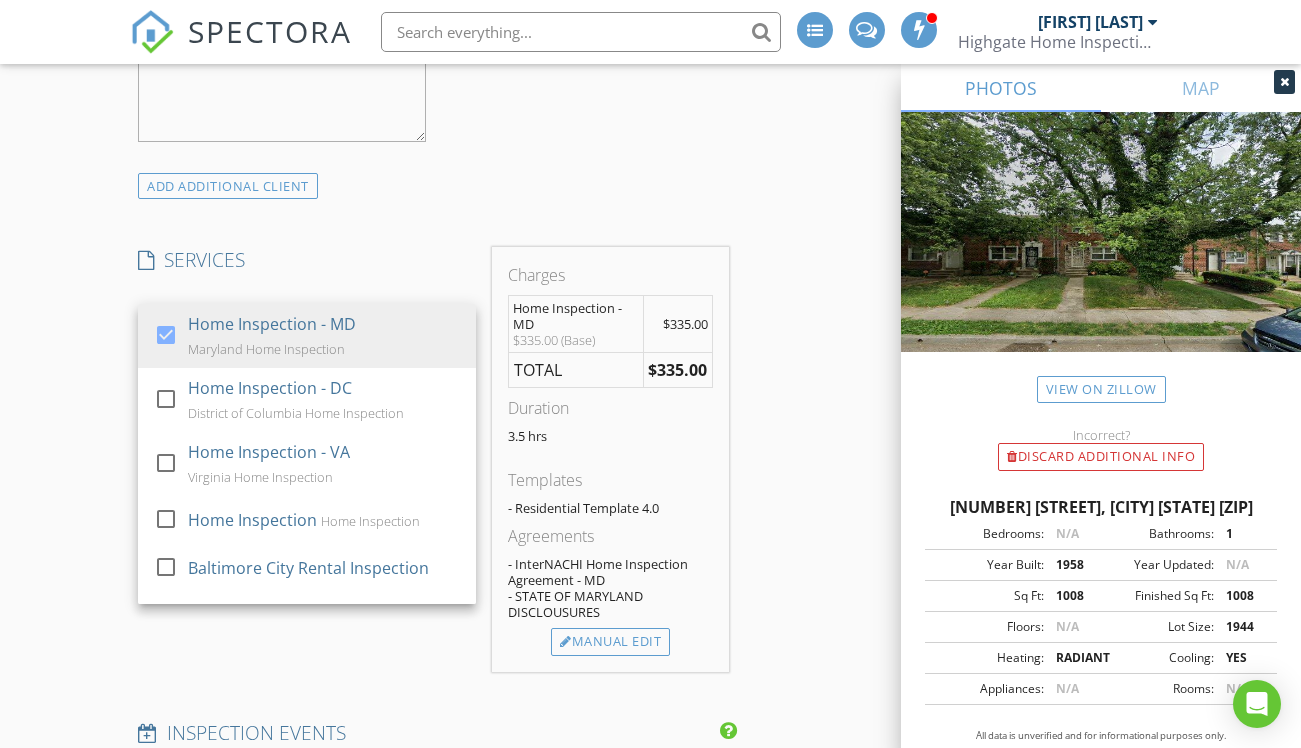 click on "INSPECTOR(S)
check_box   Mark Douglas   PRIMARY   Mark Douglas arrow_drop_down   check_box Mark Douglas specifically requested
Date/Time
08/02/2025 2:00 PM
Location
Address Search       Address 653 Charraway Rd   Unit   City Baltimore   State MD   Zip 21229   County     Square Feet 1008   Year Built 1958   Foundation Basement arrow_drop_down     Mark Douglas     9.6 miles     (19 minutes)
client
check_box Enable Client CC email for this inspection   Client Search     check_box_outline_blank Client is a Company/Organization     First Name Dante   Last Name Blake   Email kingdavid4451@icloud.com   CC Email   Phone 667-444-1355   Address   City   State   Zip     Tags         Notes   Private Notes
ADD ADDITIONAL client
SERVICES
check_box   Home Inspection - MD" at bounding box center (650, 739) 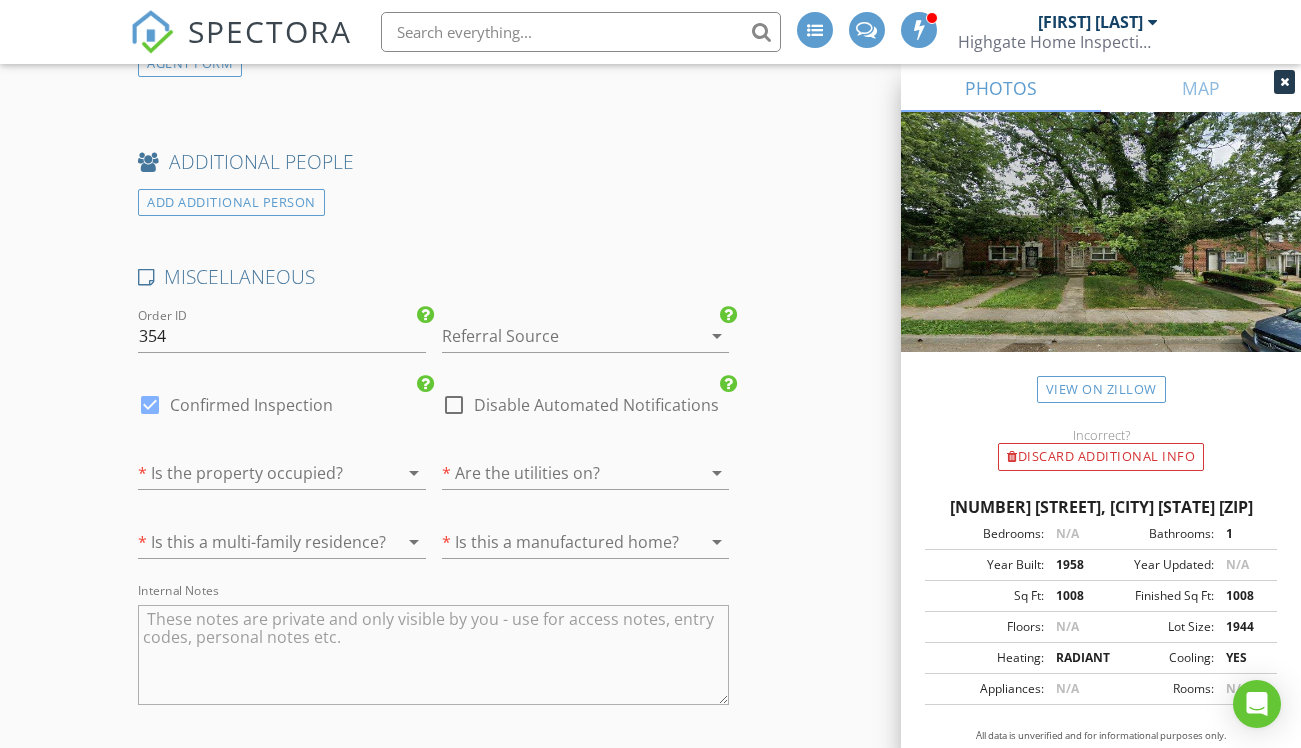 scroll, scrollTop: 3106, scrollLeft: 0, axis: vertical 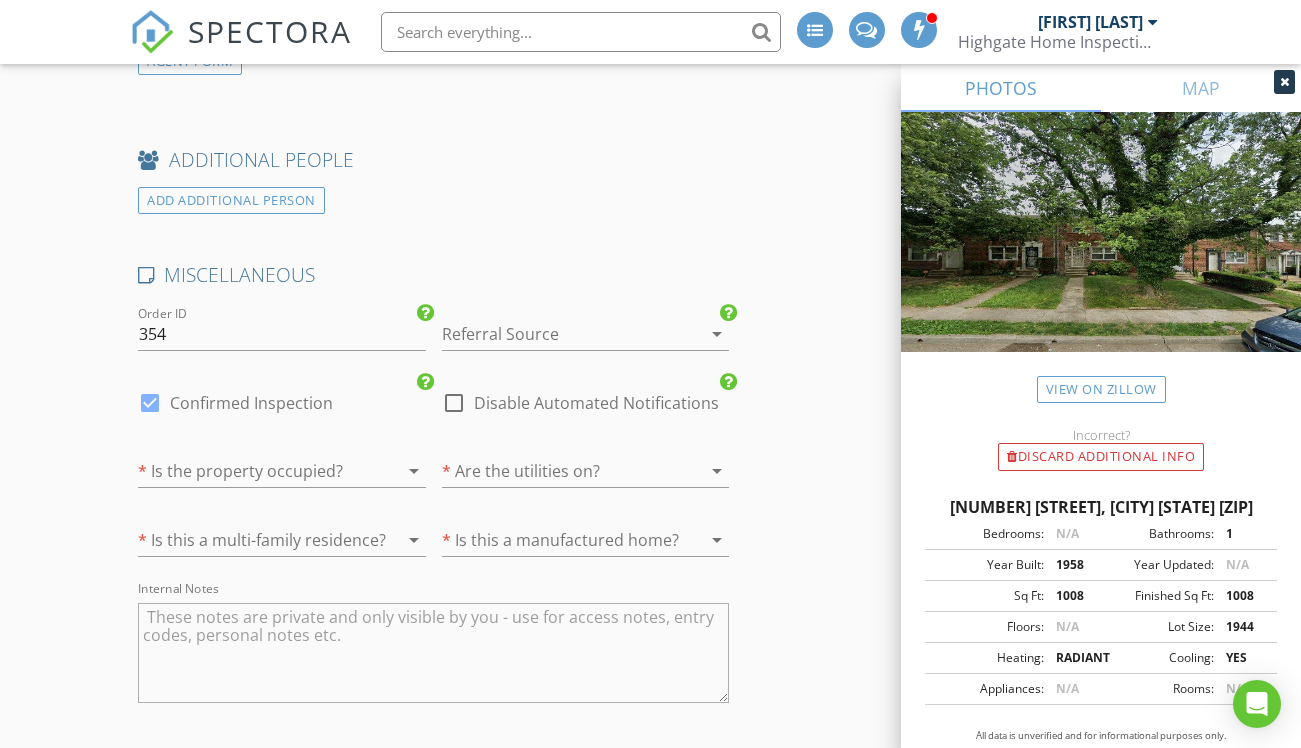 click at bounding box center (558, 334) 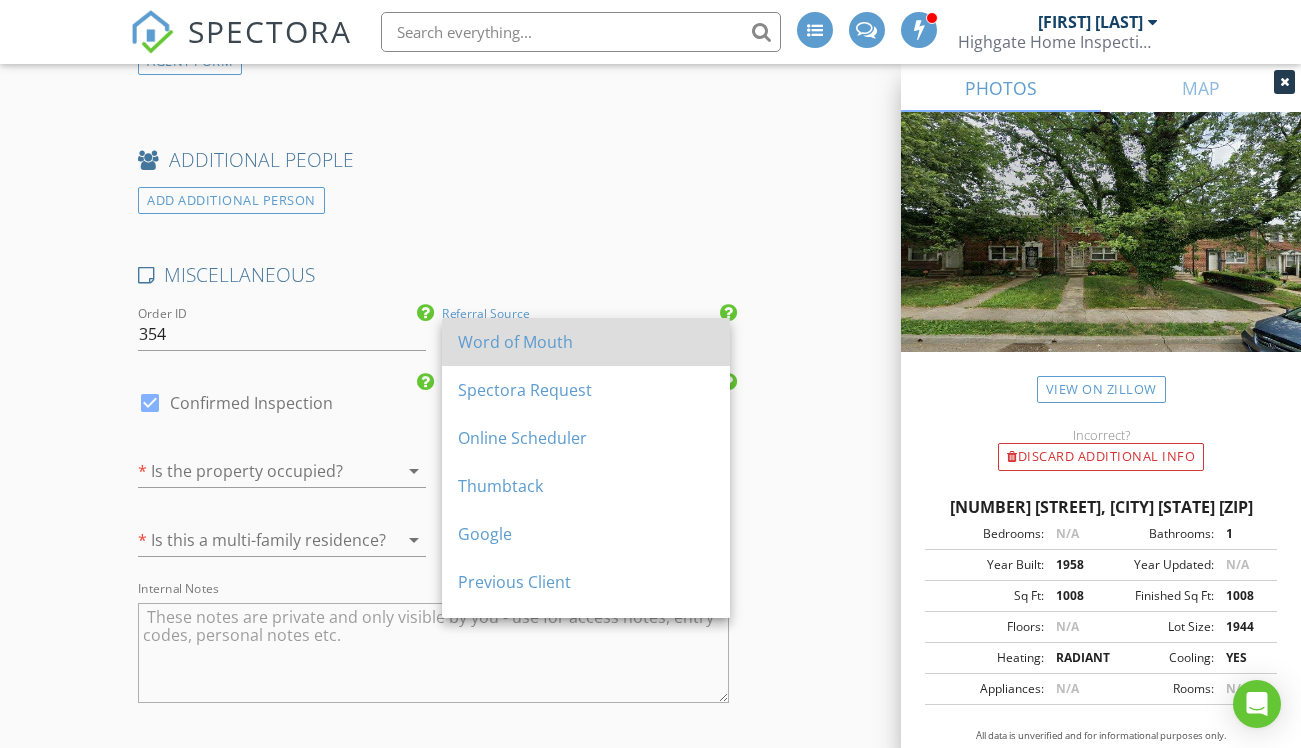 click on "Word of Mouth" at bounding box center [586, 342] 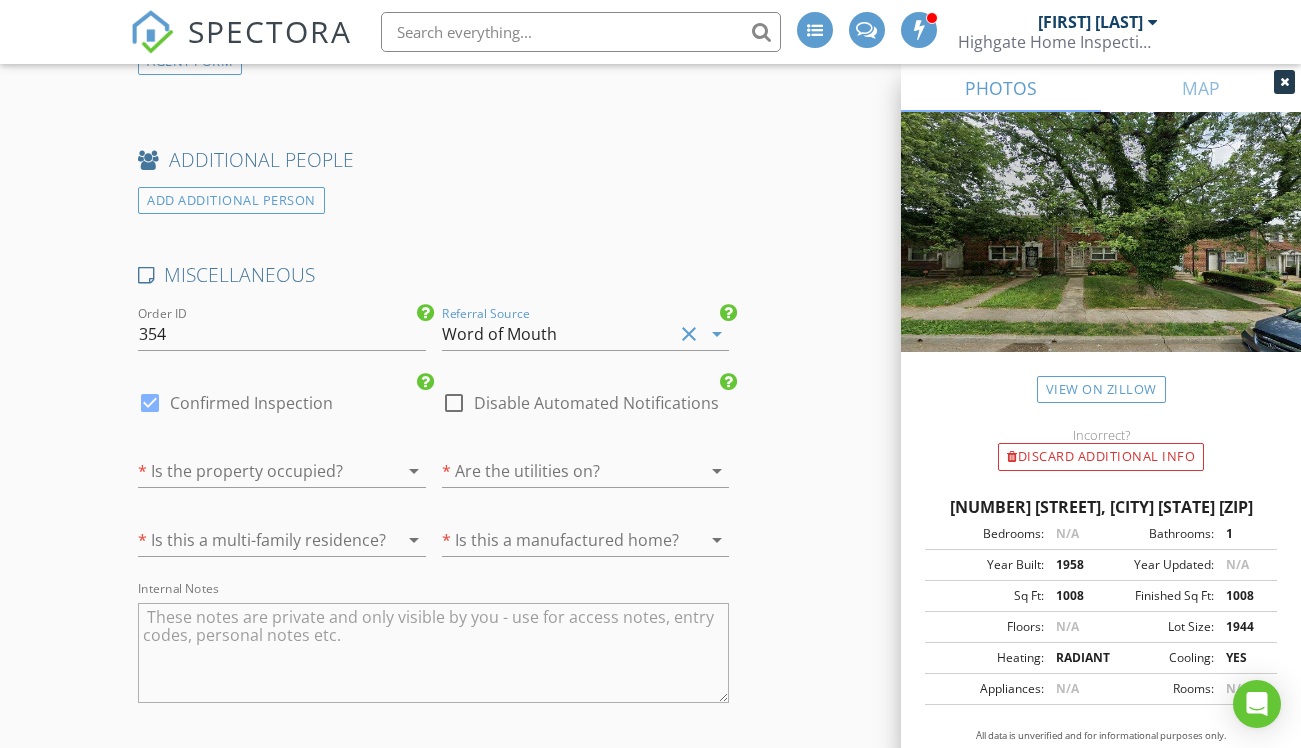 click at bounding box center (254, 471) 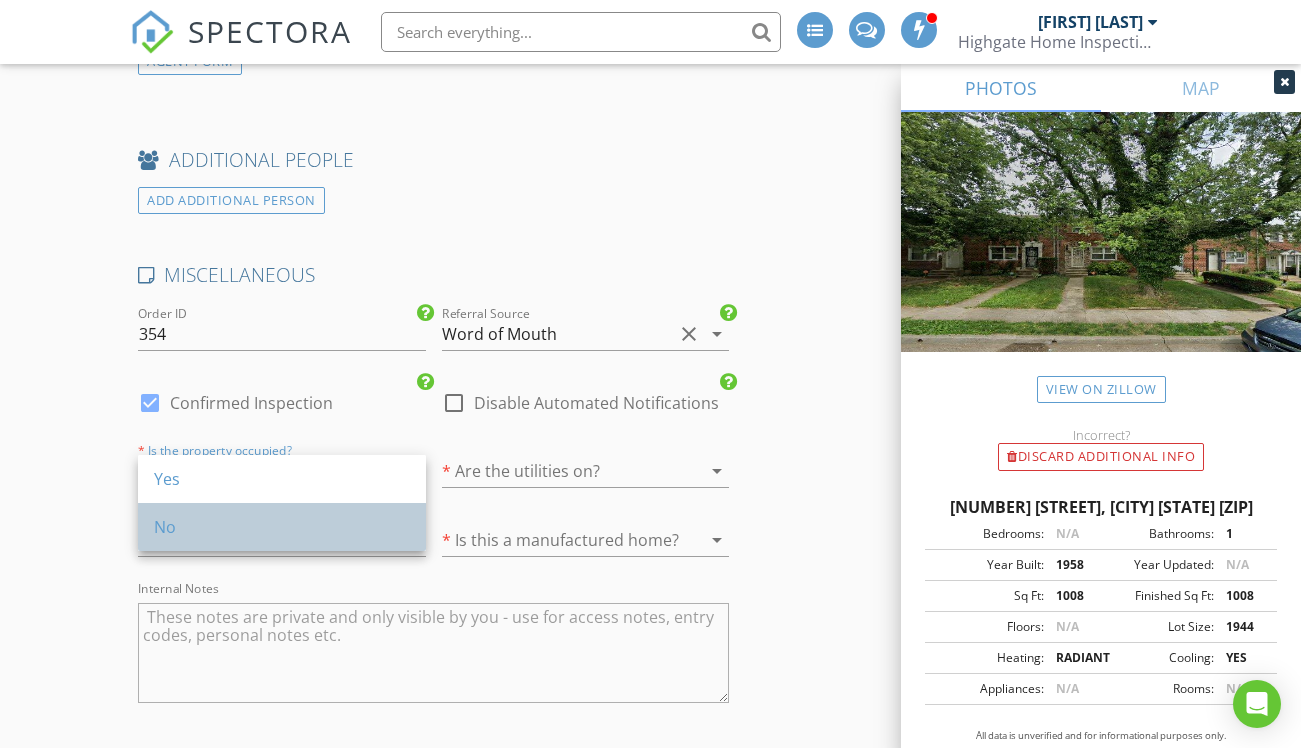 click on "No" at bounding box center [282, 527] 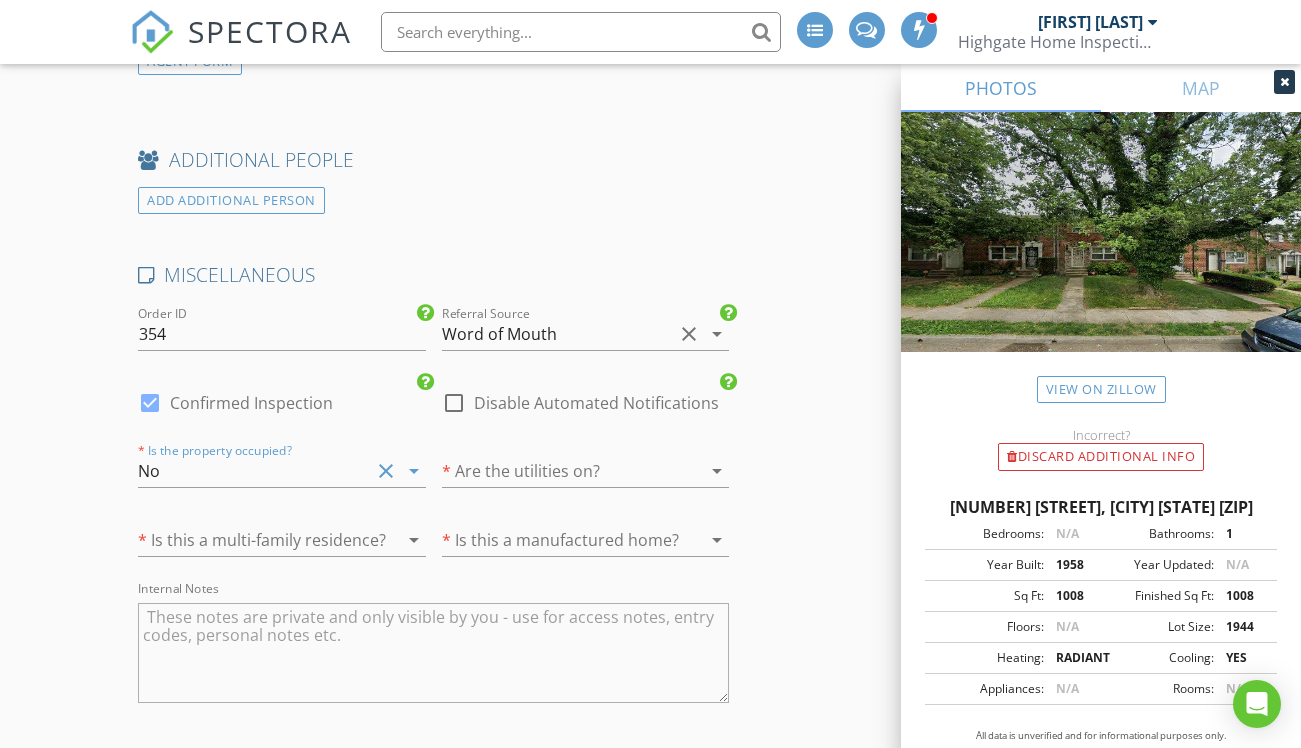 click at bounding box center [558, 471] 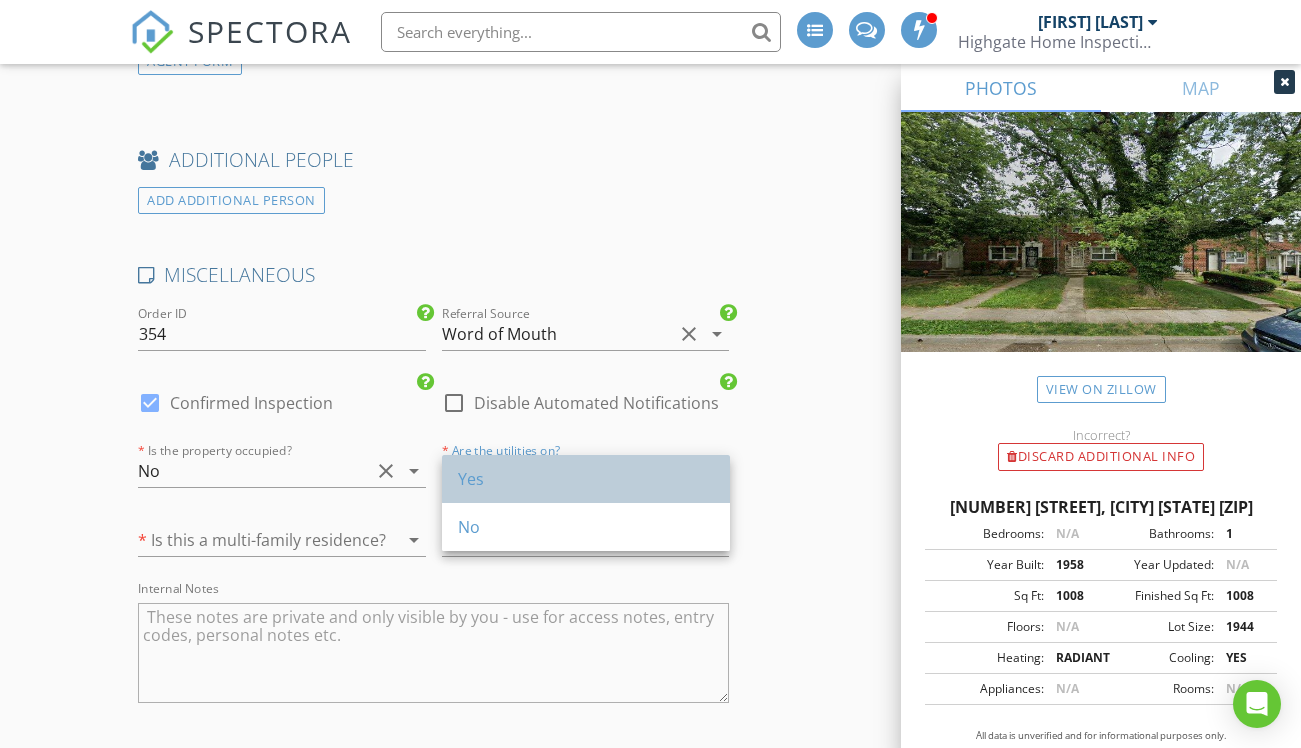 click on "Yes" at bounding box center [586, 479] 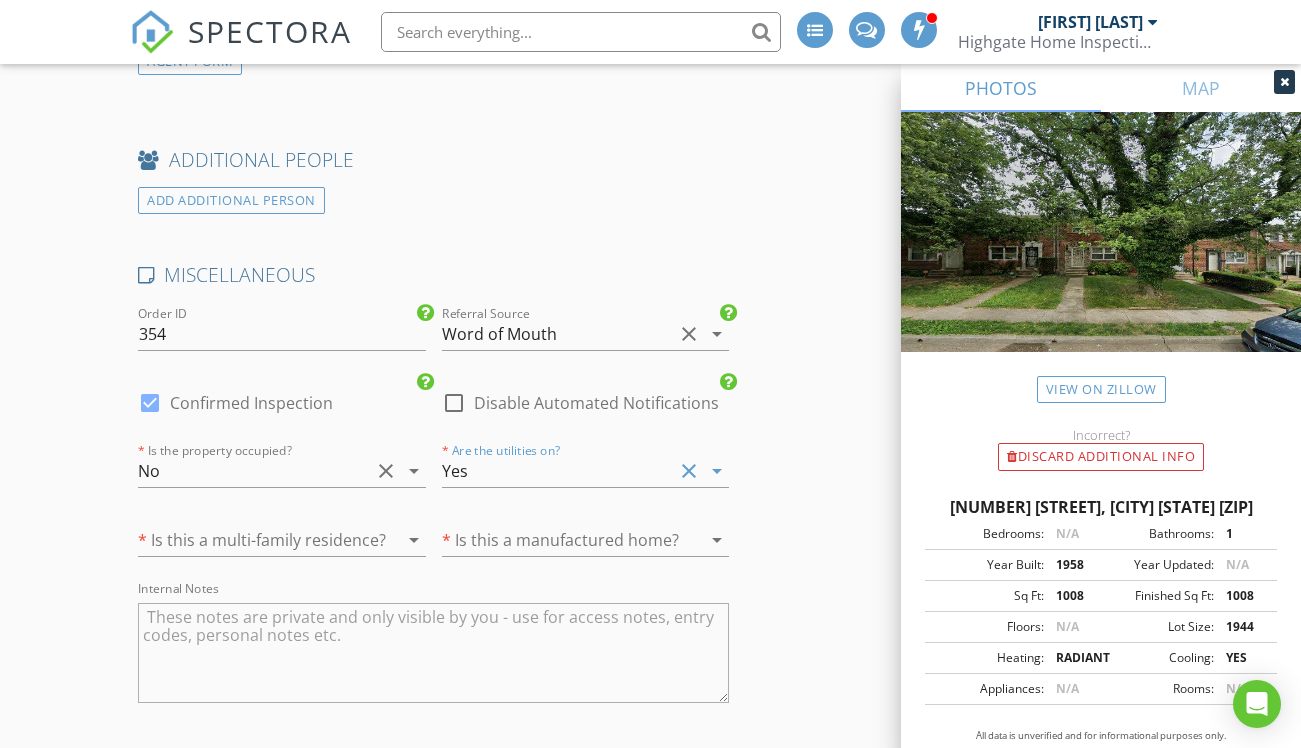 click at bounding box center (254, 540) 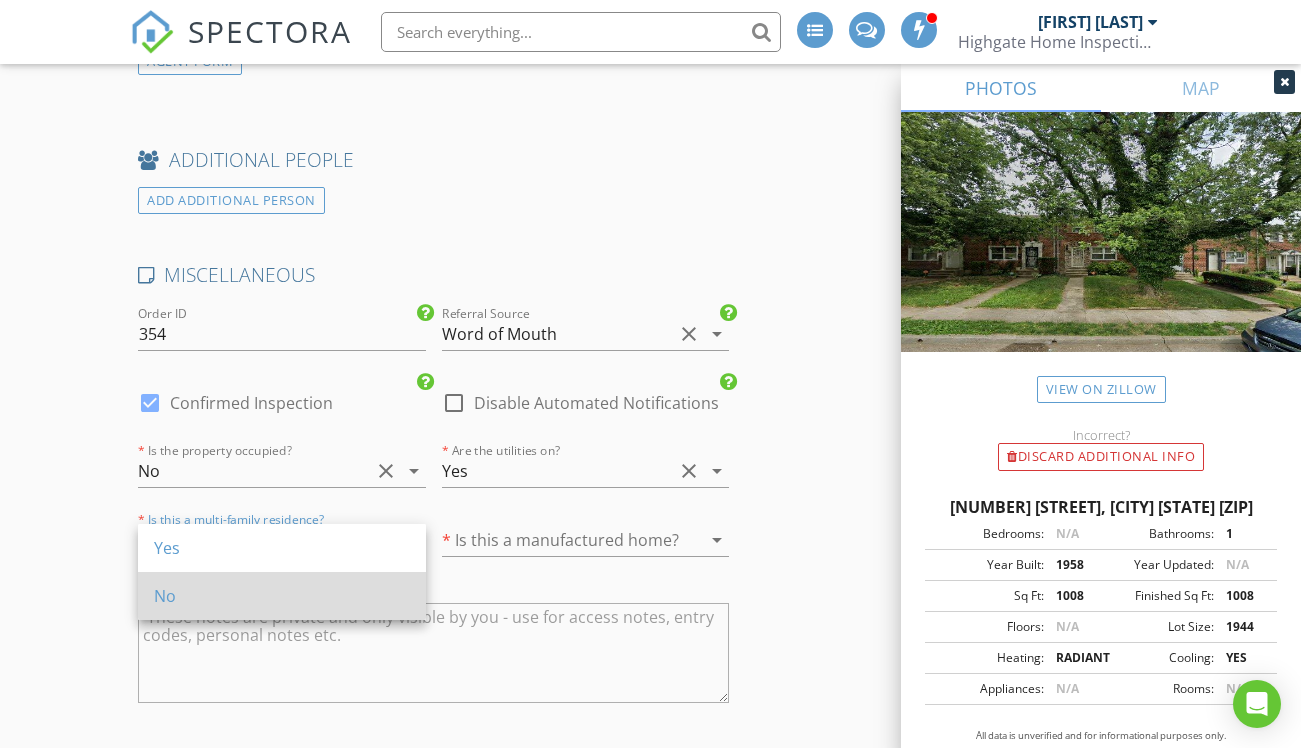 click on "No" at bounding box center (282, 596) 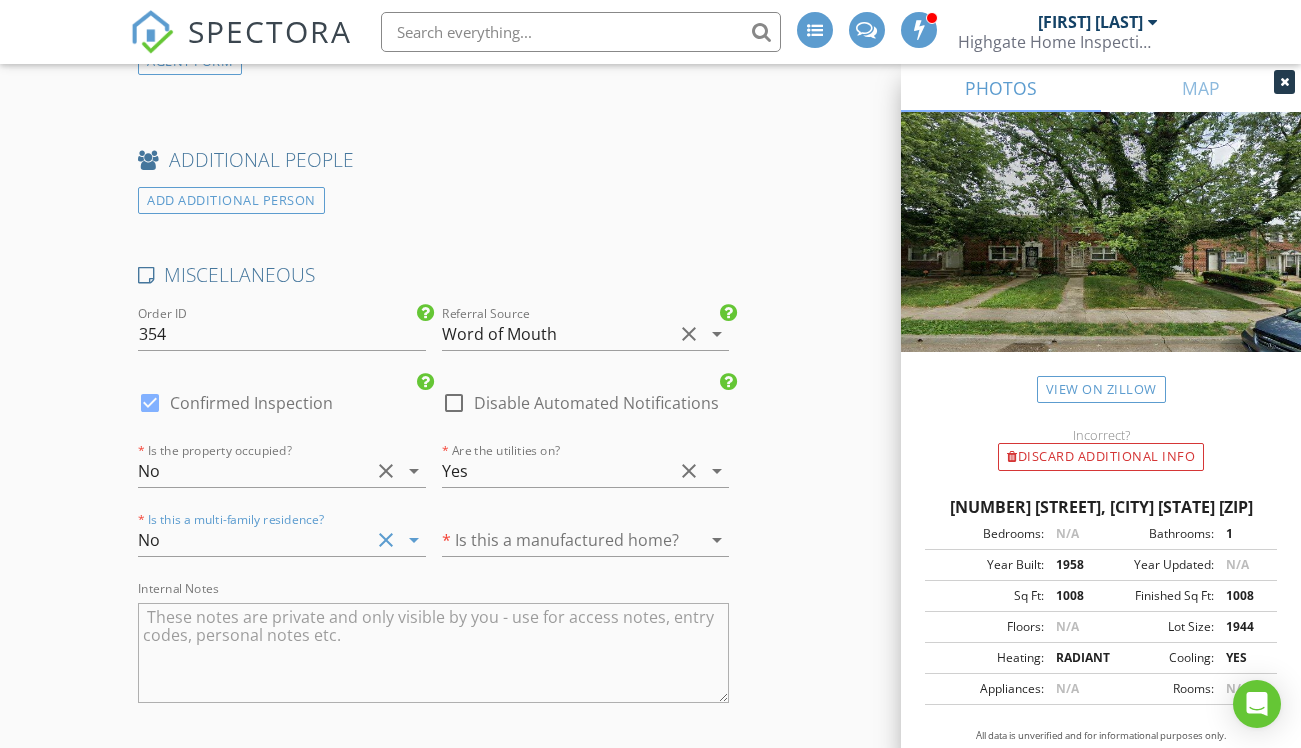 click at bounding box center [558, 540] 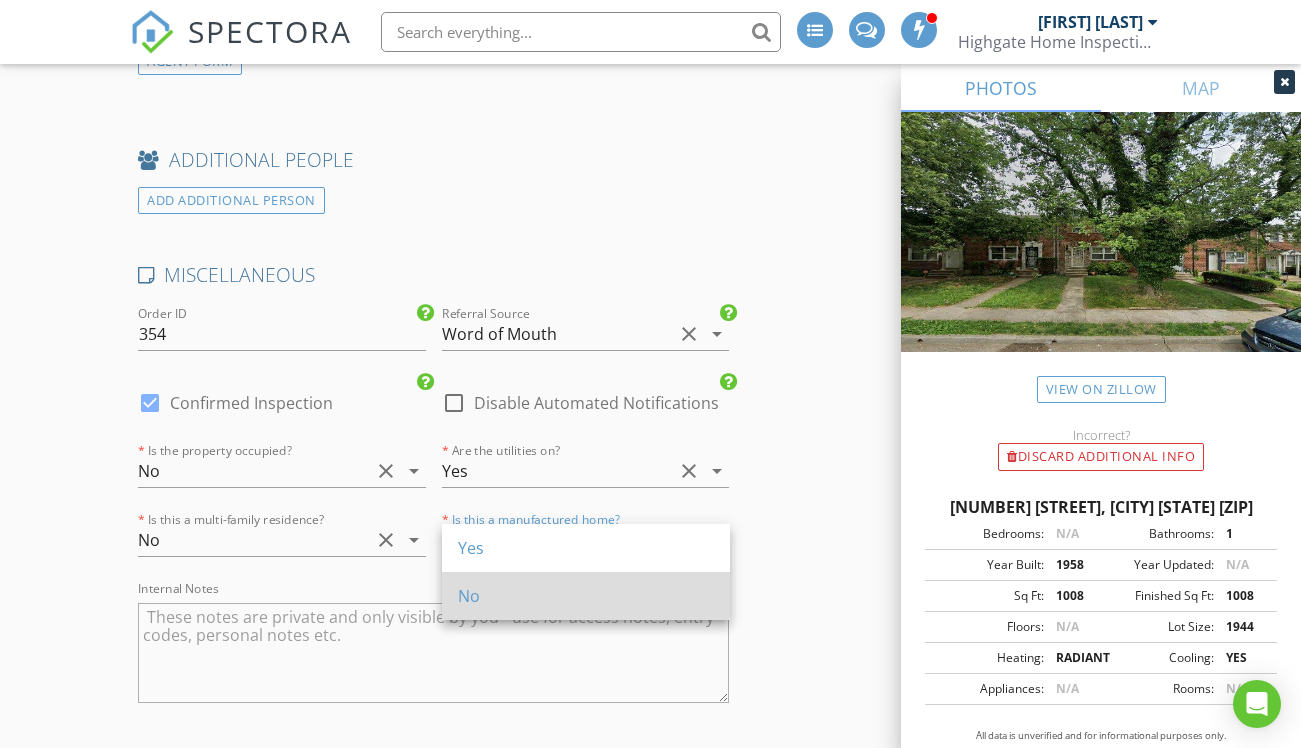 click on "No" at bounding box center (586, 596) 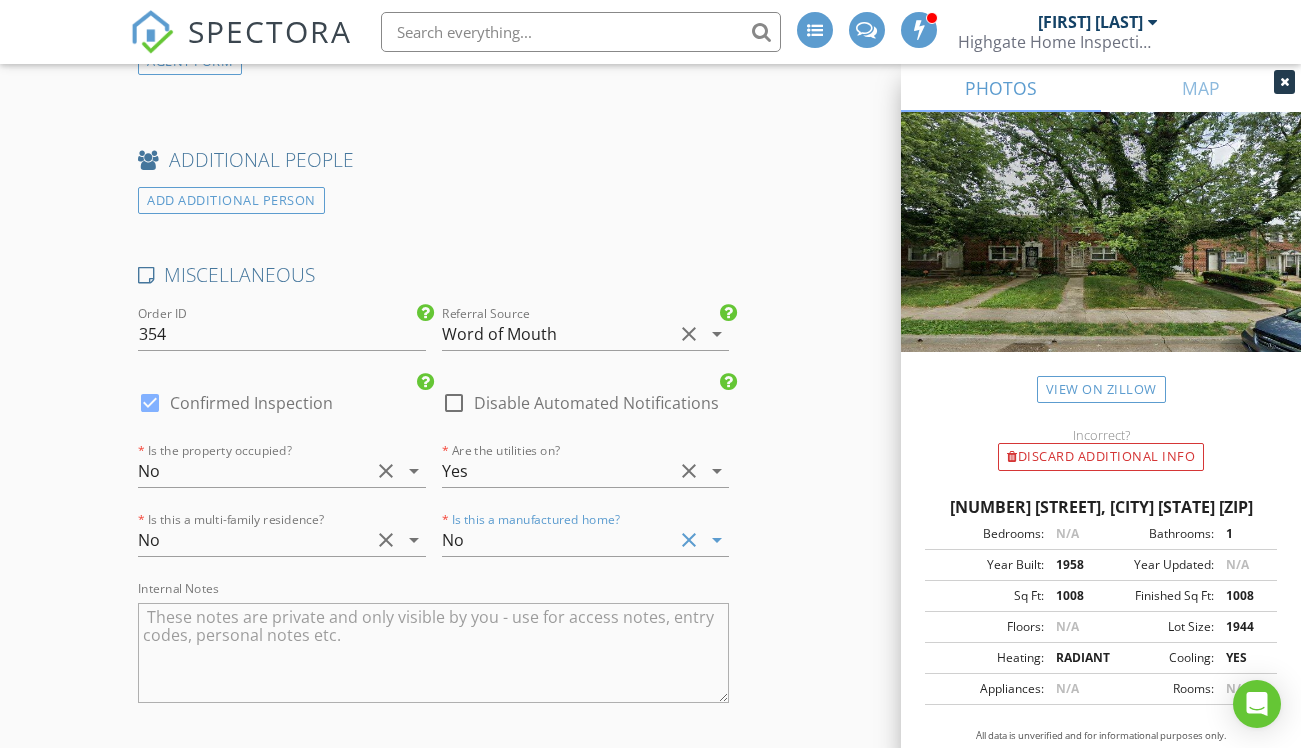 click on "INSPECTOR(S)
check_box   Mark Douglas   PRIMARY   Mark Douglas arrow_drop_down   check_box Mark Douglas specifically requested
Date/Time
08/02/2025 2:00 PM
Location
Address Search       Address 653 Charraway Rd   Unit   City Baltimore   State MD   Zip 21229   County     Square Feet 1008   Year Built 1958   Foundation Basement arrow_drop_down     Mark Douglas     9.6 miles     (19 minutes)
client
check_box Enable Client CC email for this inspection   Client Search     check_box_outline_blank Client is a Company/Organization     First Name Dante   Last Name Blake   Email kingdavid4451@icloud.com   CC Email   Phone 667-444-1355   Address   City   State   Zip     Tags         Notes   Private Notes
ADD ADDITIONAL client
SERVICES
check_box   Home Inspection - MD" at bounding box center [650, -661] 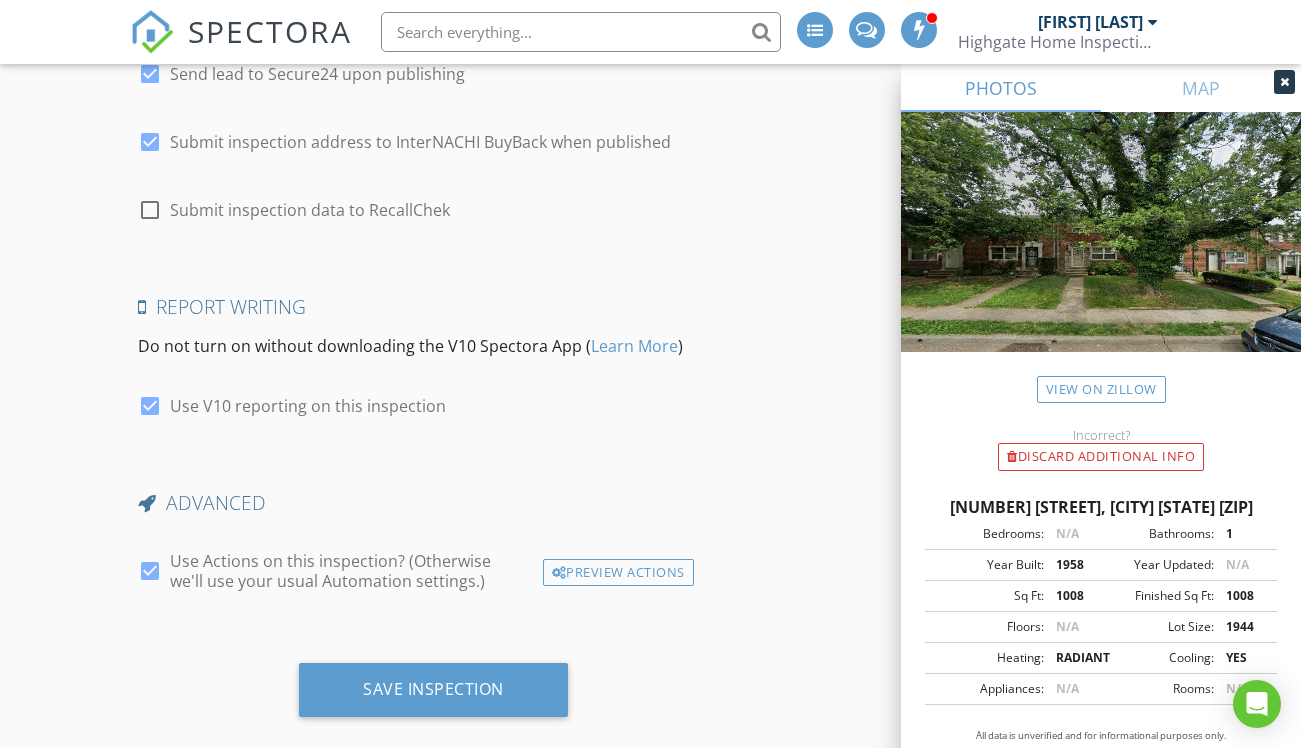 scroll, scrollTop: 3917, scrollLeft: 0, axis: vertical 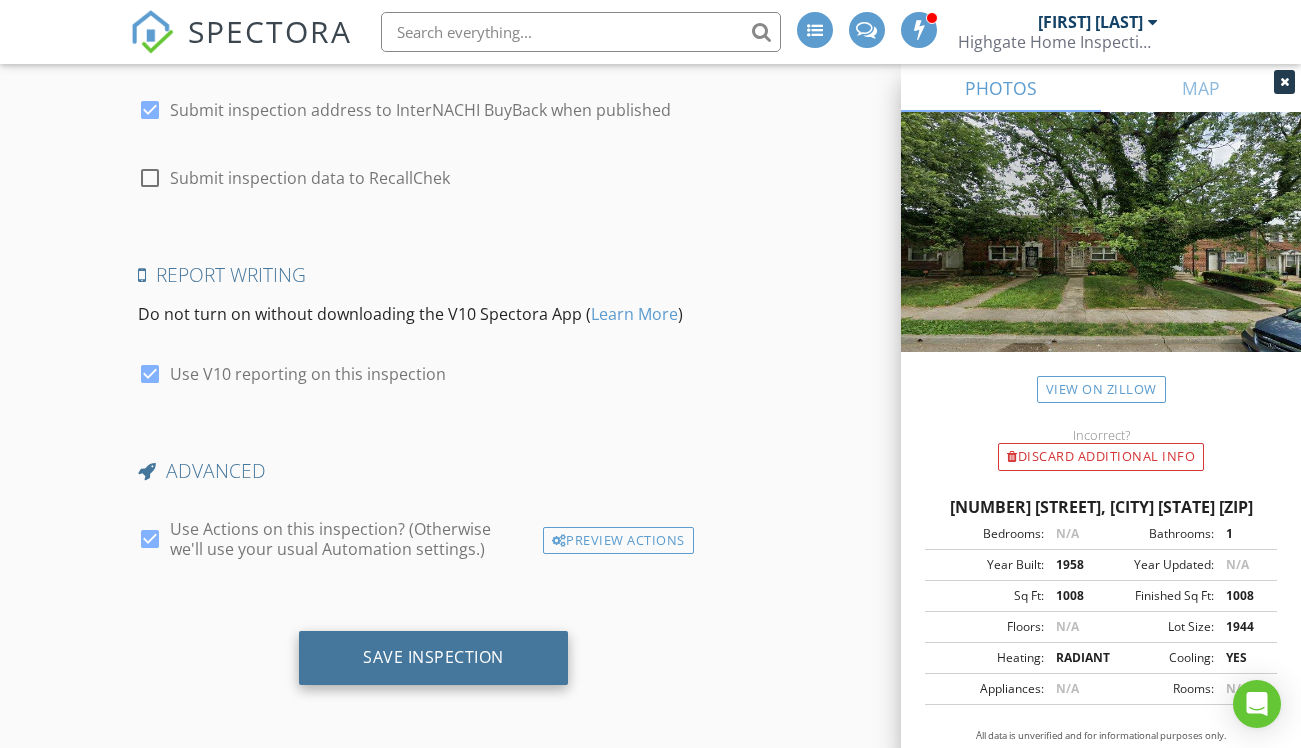 click on "Save Inspection" at bounding box center (433, 657) 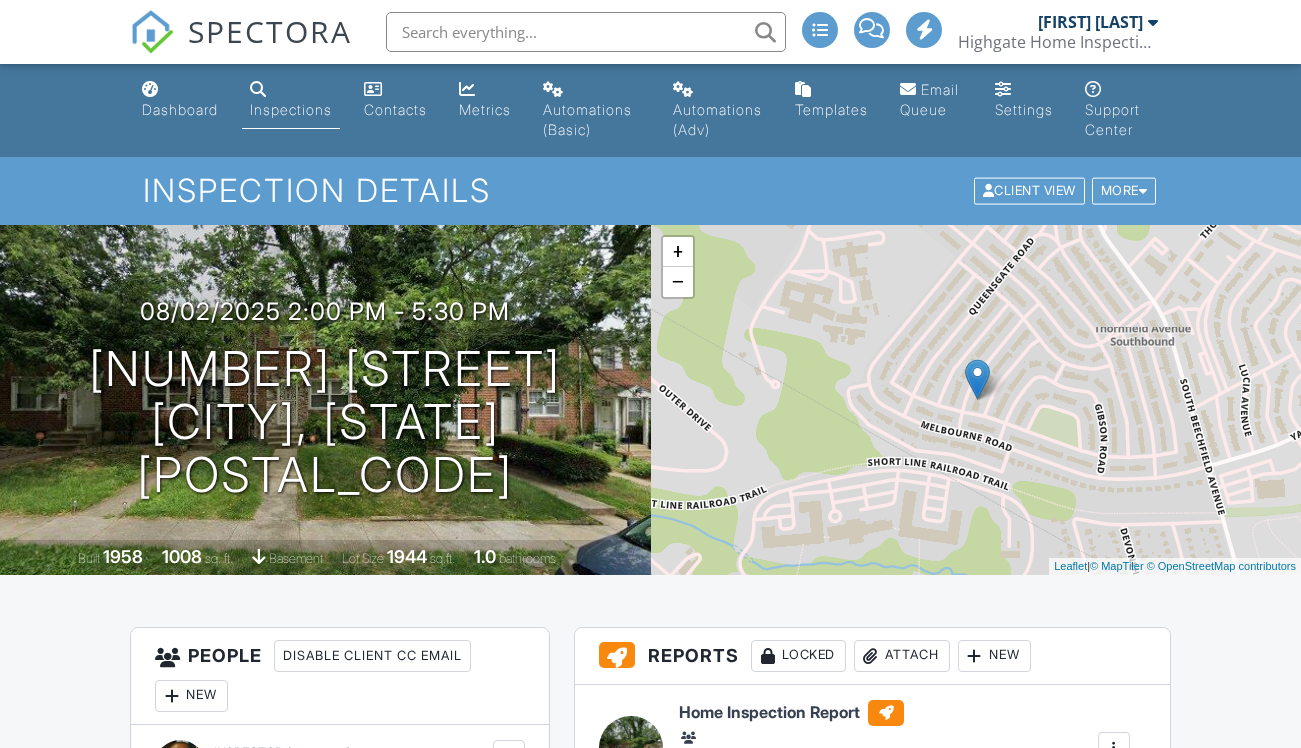 scroll, scrollTop: 1100, scrollLeft: 0, axis: vertical 